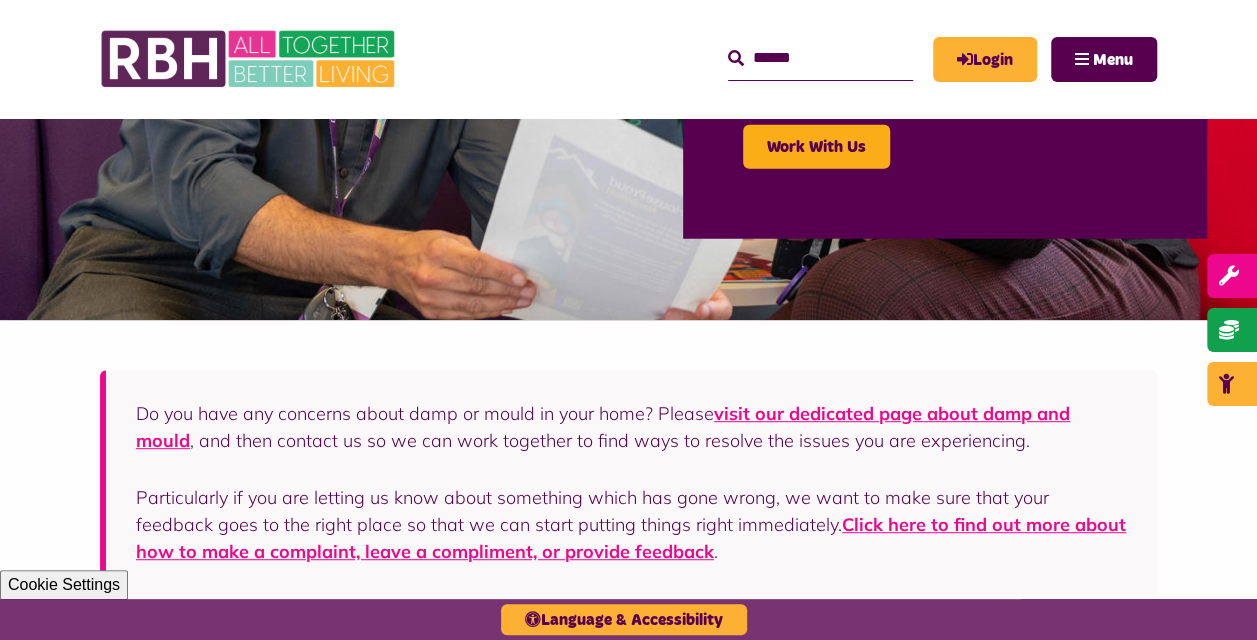 scroll, scrollTop: 0, scrollLeft: 0, axis: both 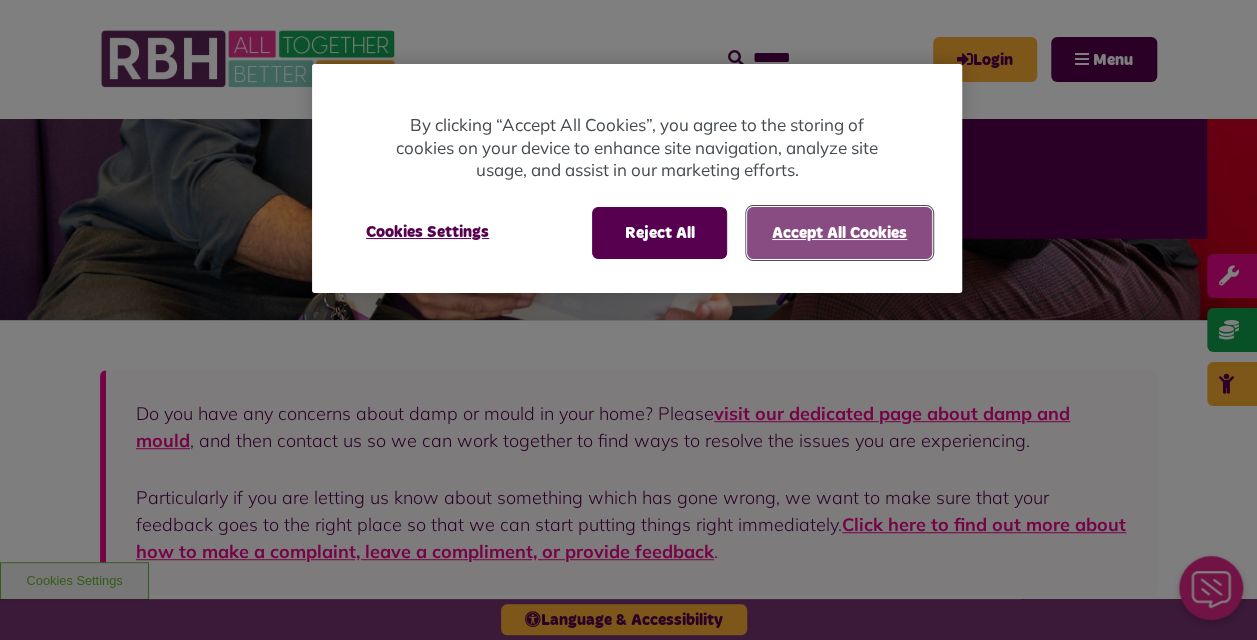 click on "Accept All Cookies" at bounding box center [839, 233] 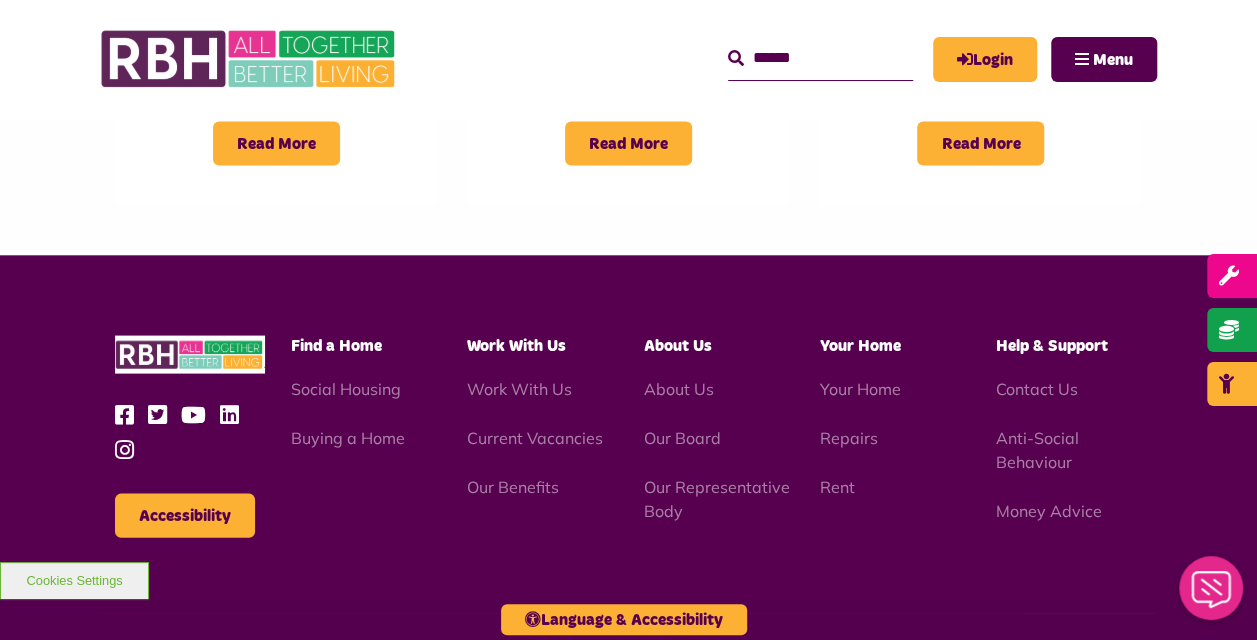 scroll, scrollTop: 1900, scrollLeft: 0, axis: vertical 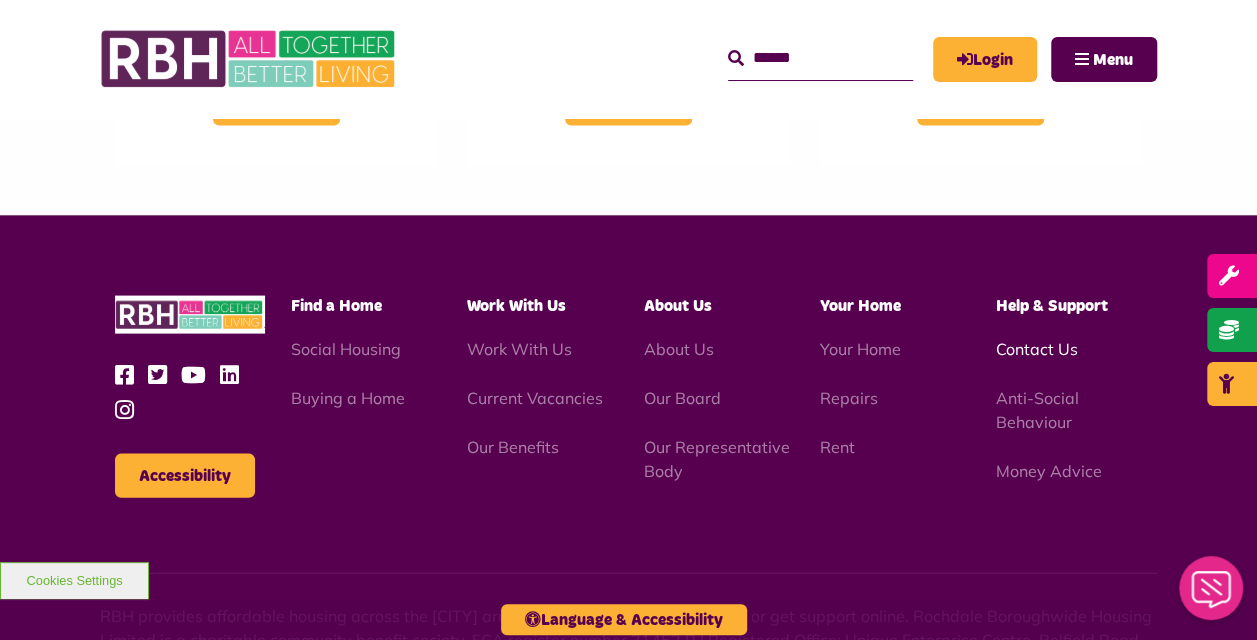 click on "Contact Us" at bounding box center (1037, 349) 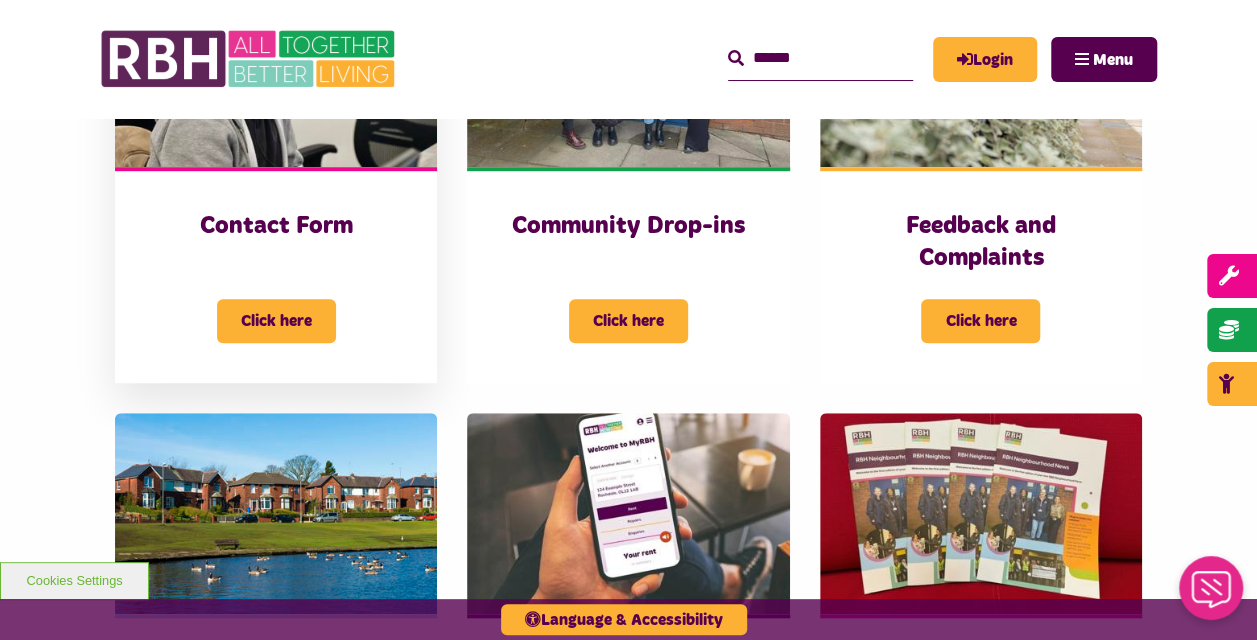 scroll, scrollTop: 600, scrollLeft: 0, axis: vertical 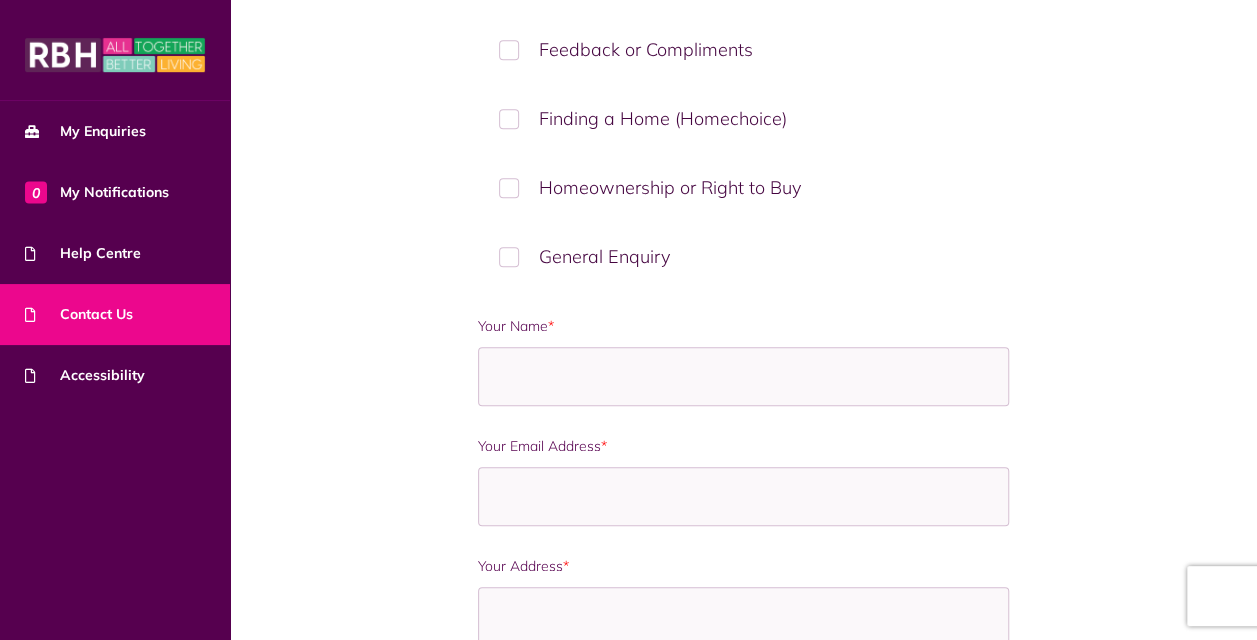 click on "General Enquiry" at bounding box center (743, 256) 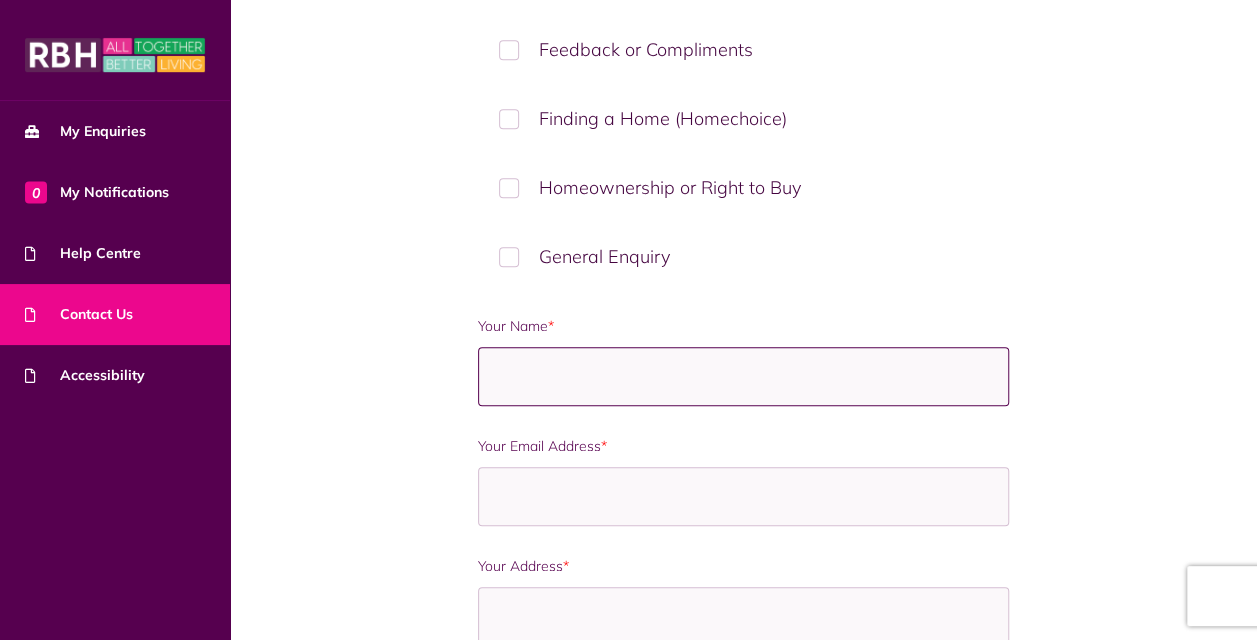 click on "Your Name                                              *" at bounding box center (743, 376) 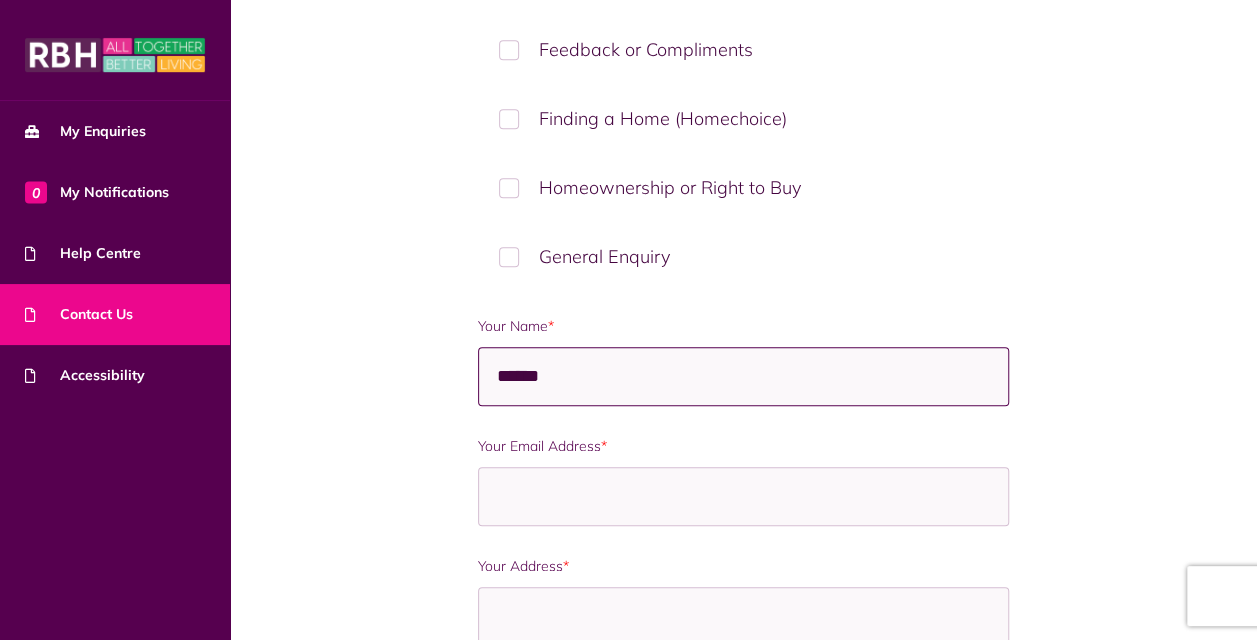 type on "**********" 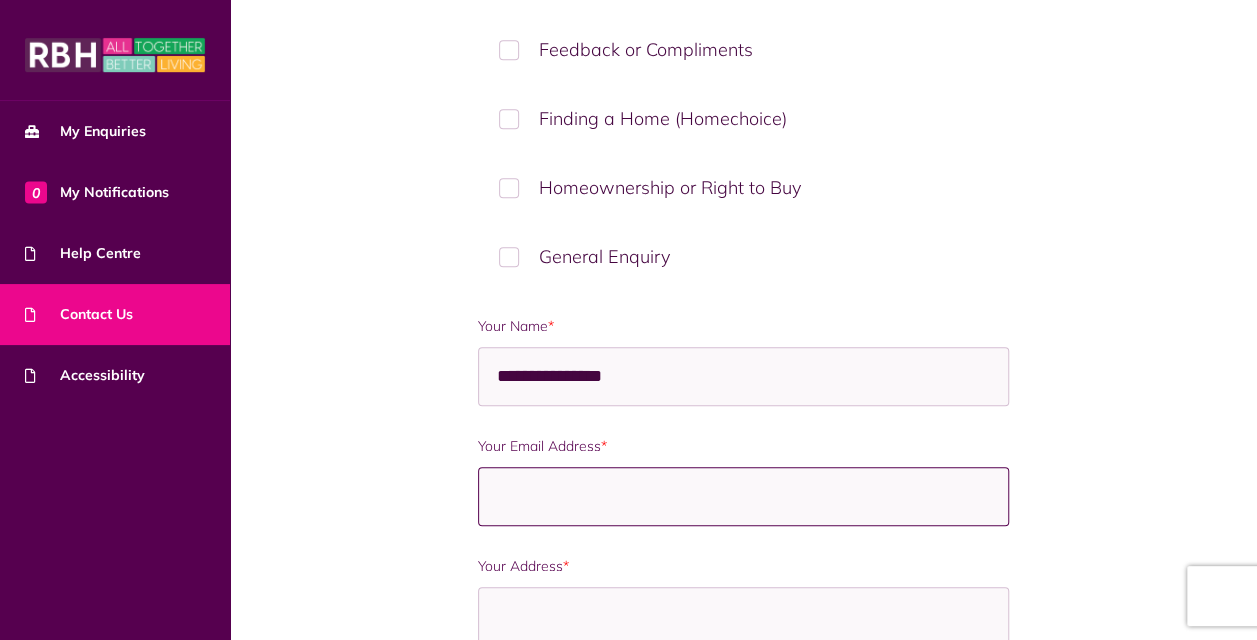 type on "**********" 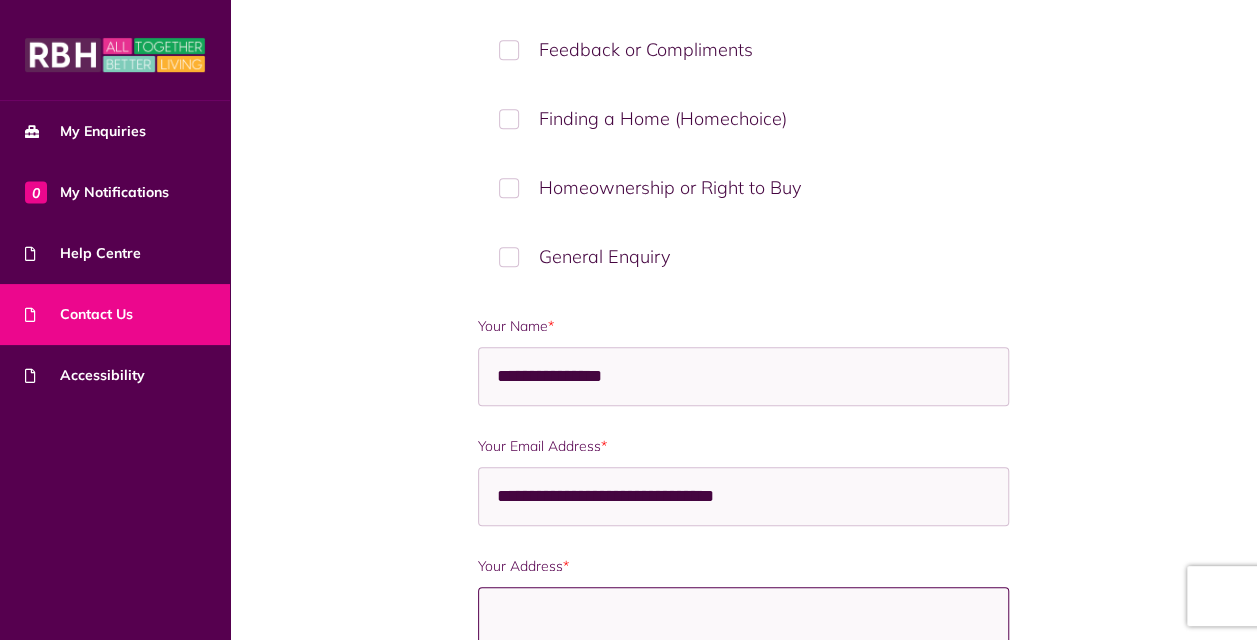 type on "**********" 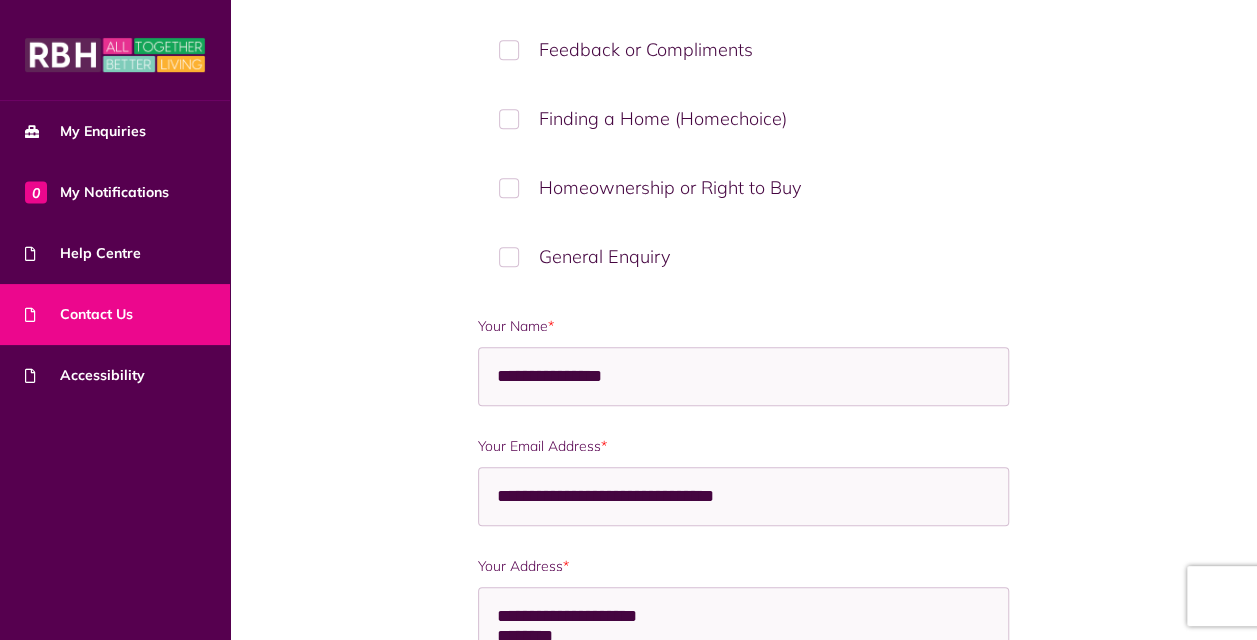type on "**********" 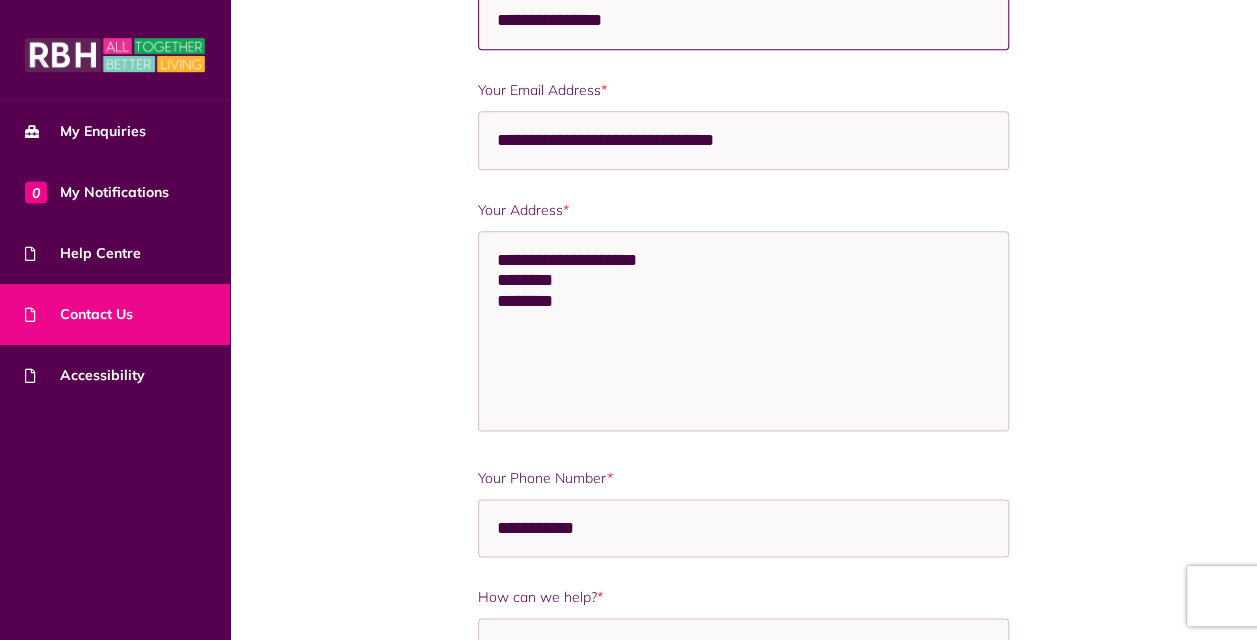 scroll, scrollTop: 1100, scrollLeft: 0, axis: vertical 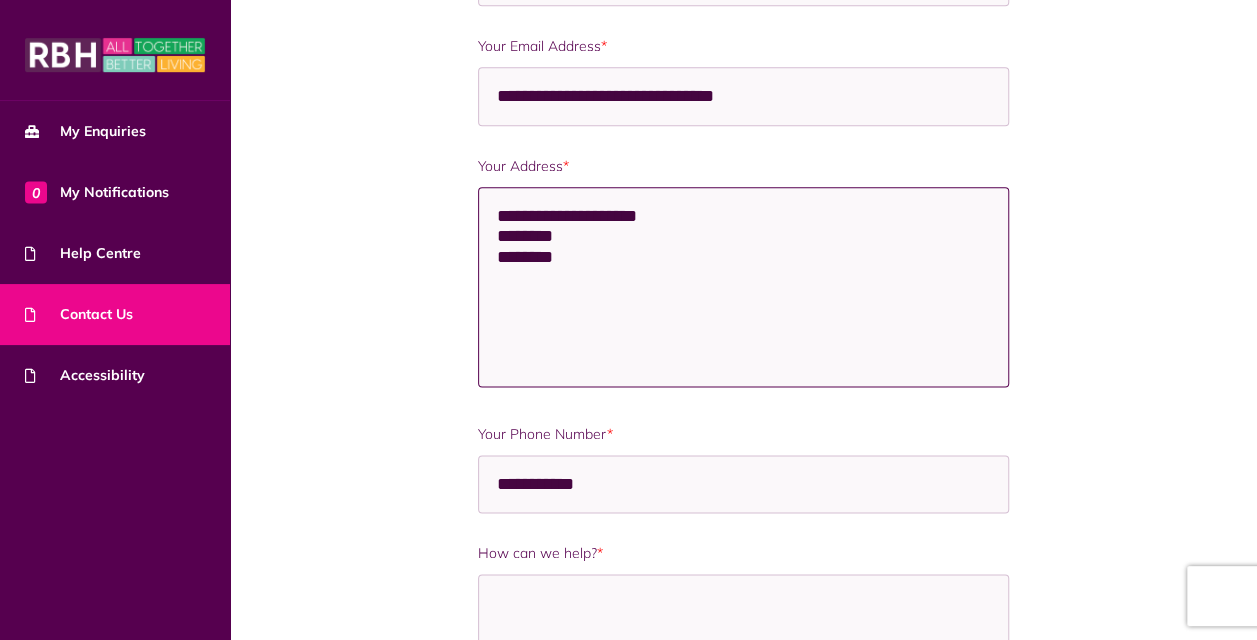 drag, startPoint x: 614, startPoint y: 266, endPoint x: 463, endPoint y: 194, distance: 167.28719 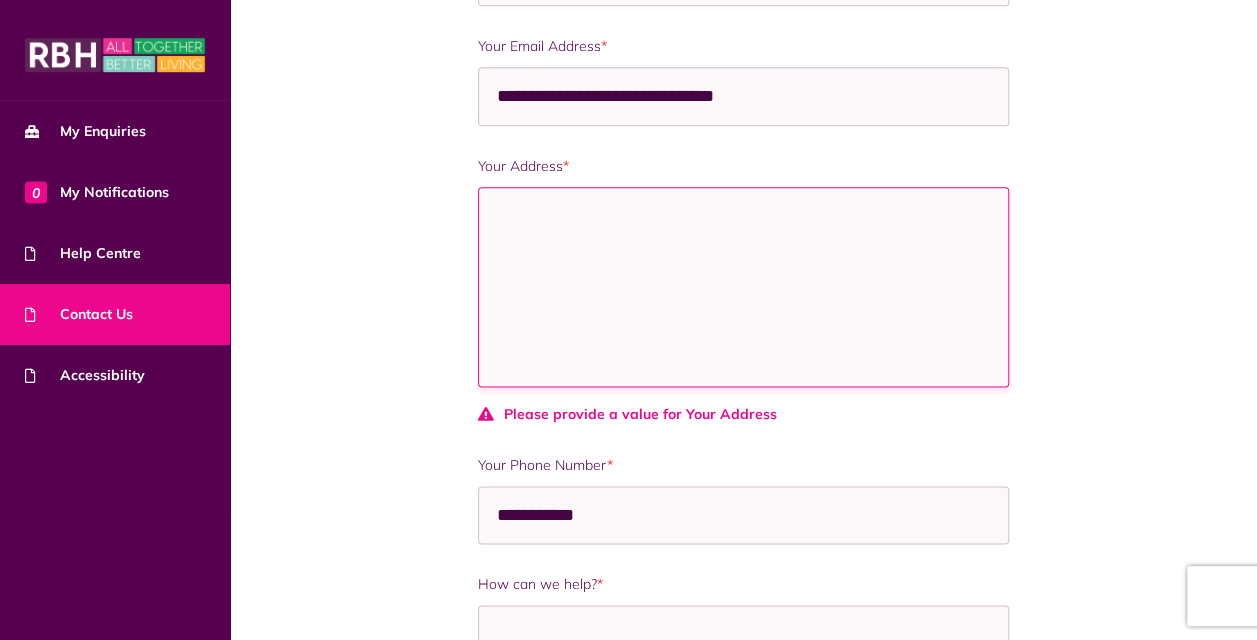 click on "How can we help you today?                                              *
Repairs Enquiry
Rents & Payments Enquiry
Service Charge Enquiry
Reporting Anti Social Behaviour
Complaints
Feedback or Compliments
Finding a Home (Homechoice)
Homeownership or Right to Buy
General Enquiry
*" at bounding box center [744, 156] 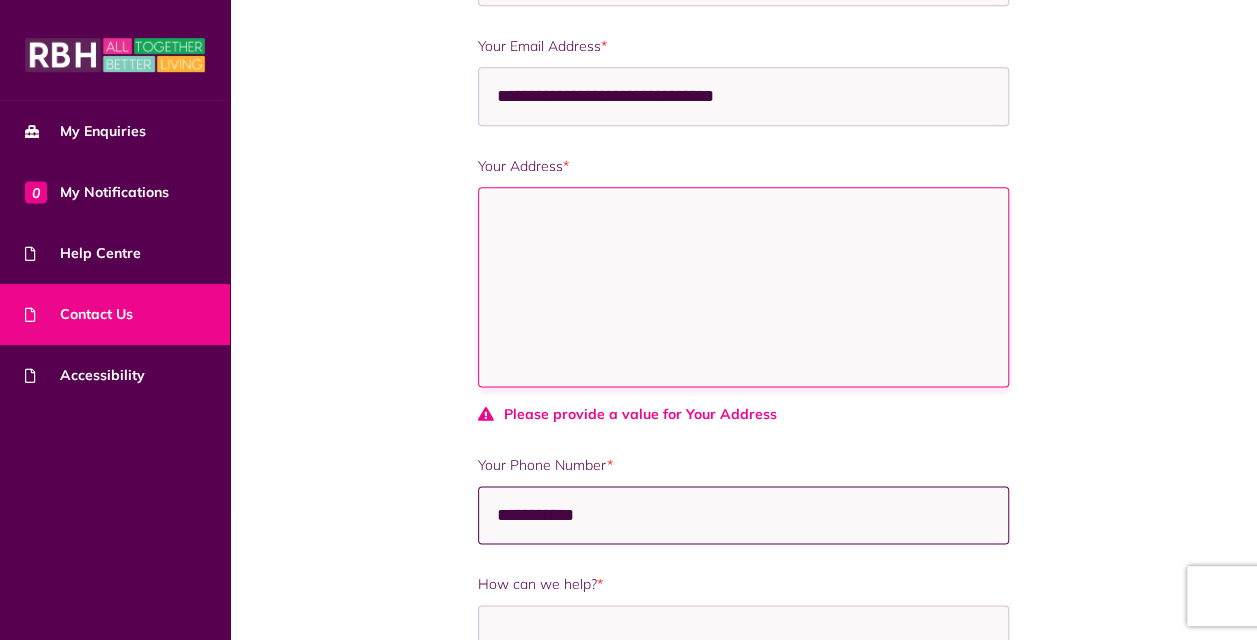 click on "**********" at bounding box center [743, 515] 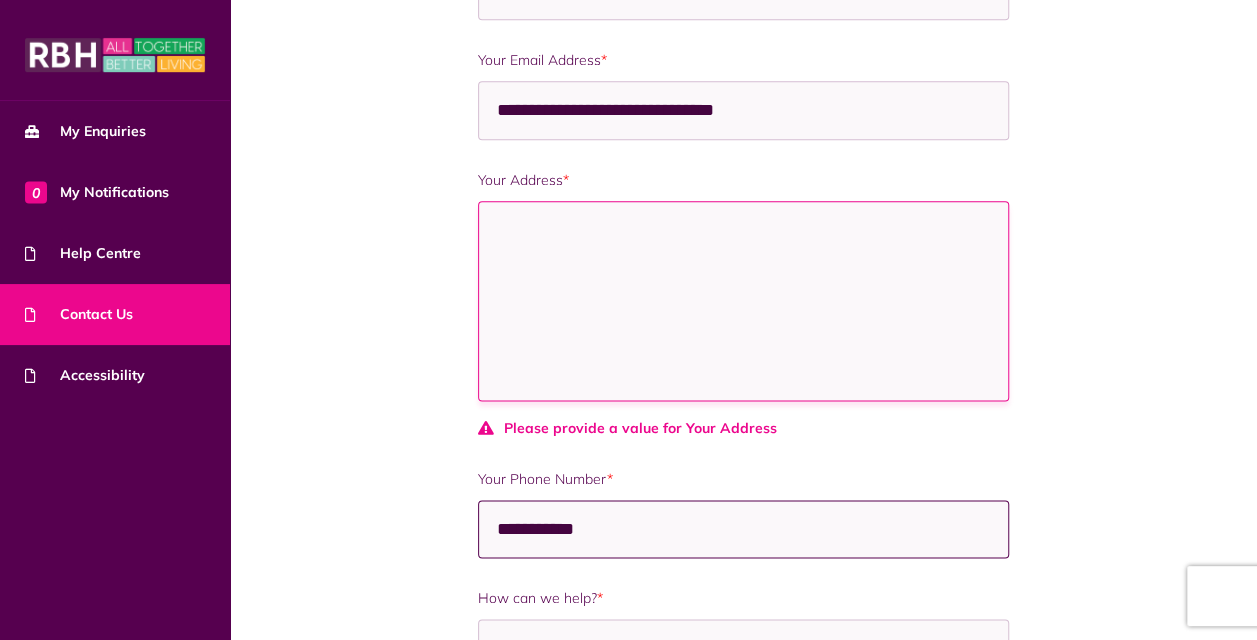 scroll, scrollTop: 1100, scrollLeft: 0, axis: vertical 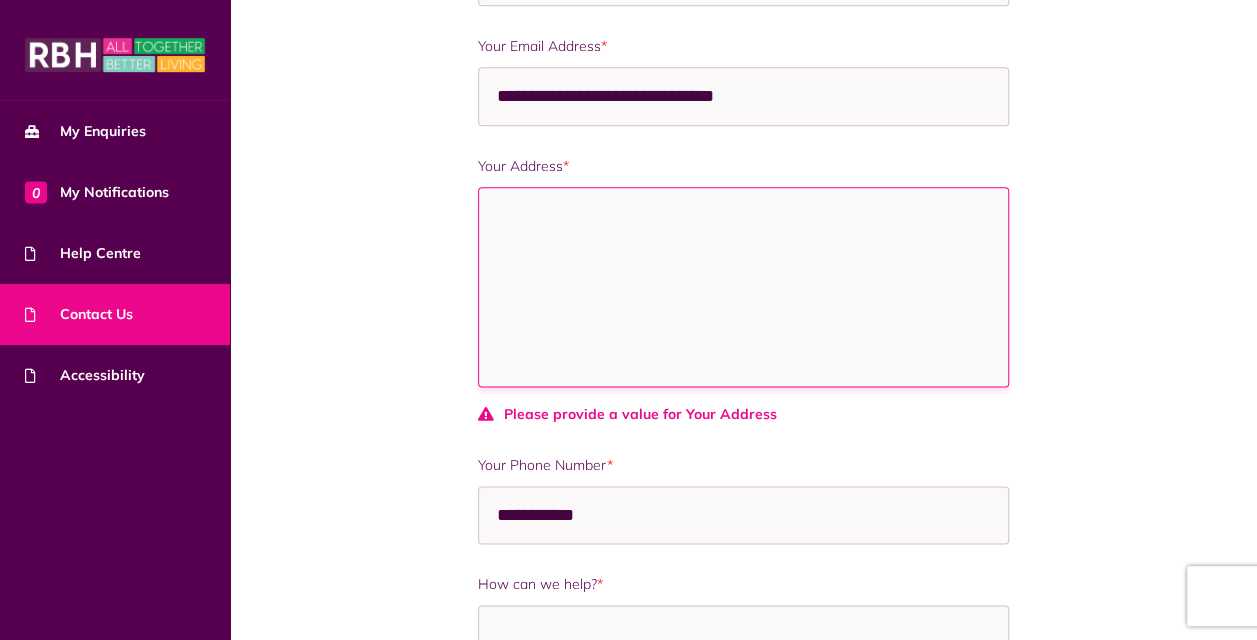 click on "Your Address                                              *" at bounding box center [743, 287] 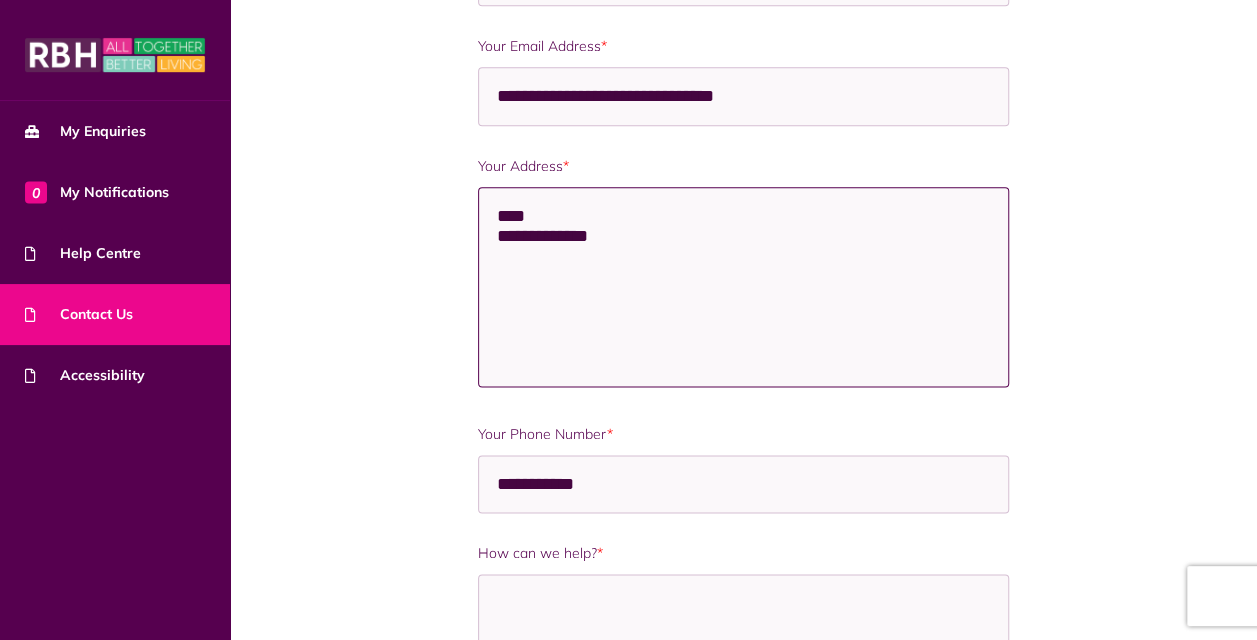 paste on "**********" 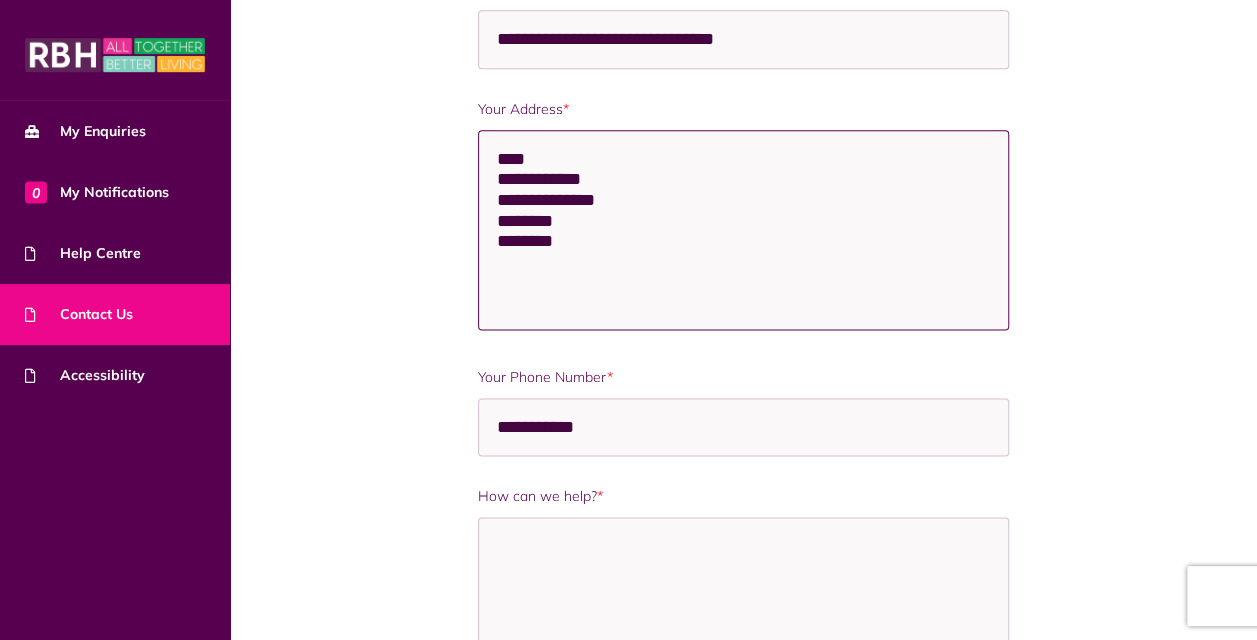 scroll, scrollTop: 1200, scrollLeft: 0, axis: vertical 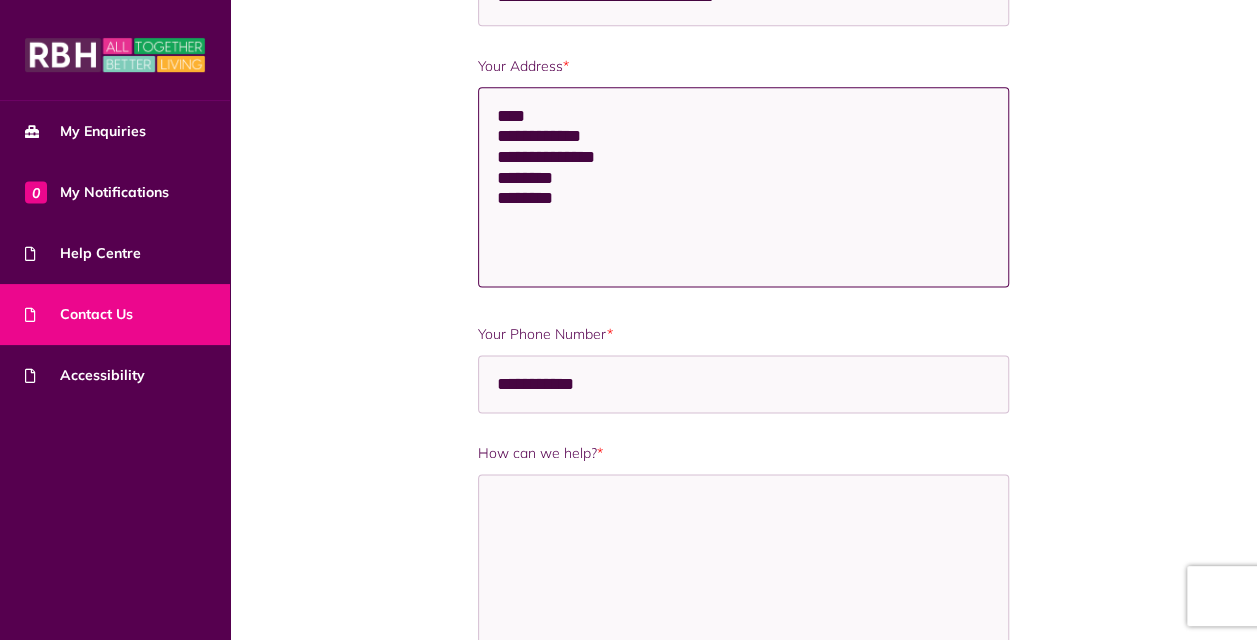 type on "**********" 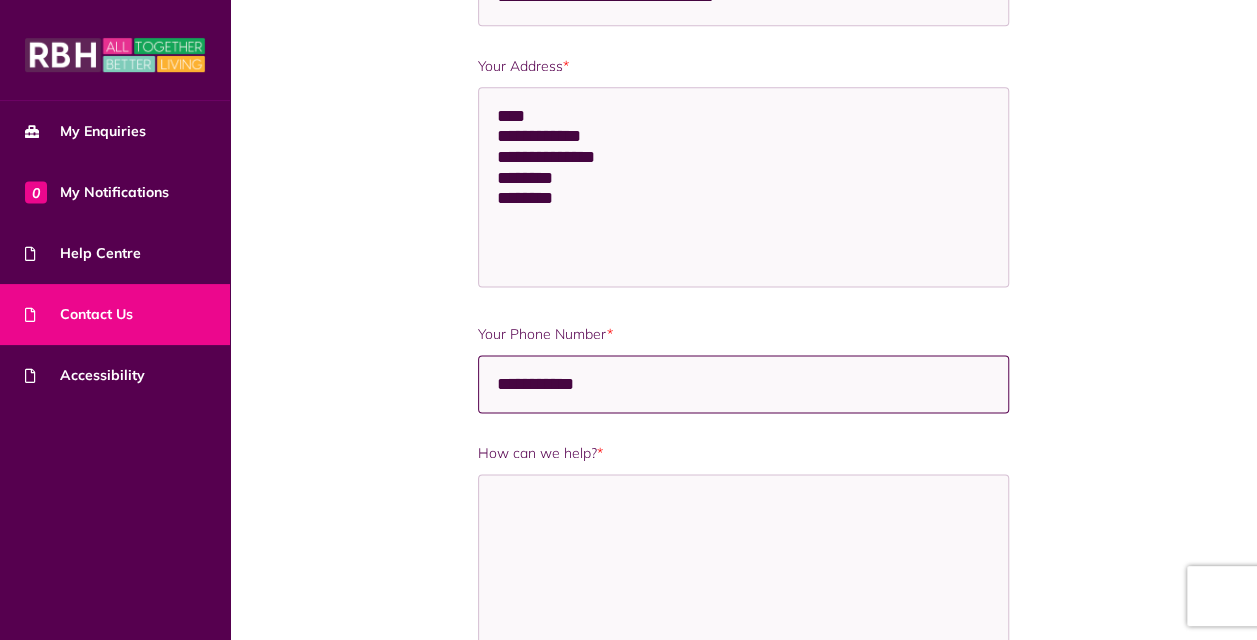 click on "**********" at bounding box center [743, 384] 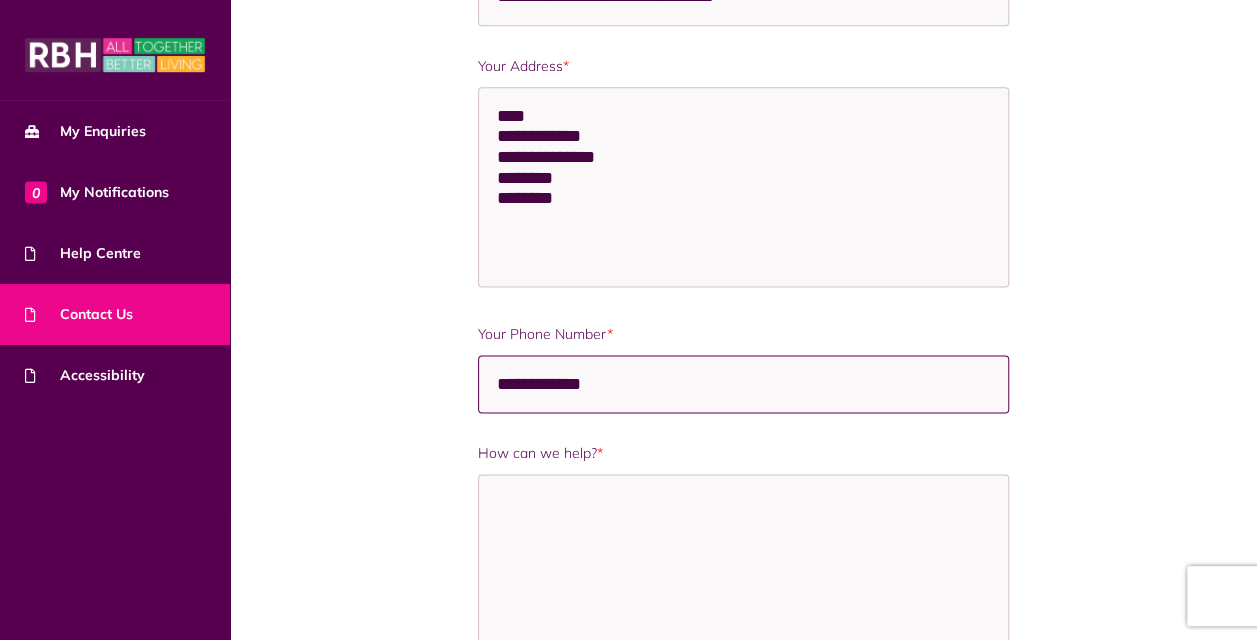 click on "**********" at bounding box center (743, 384) 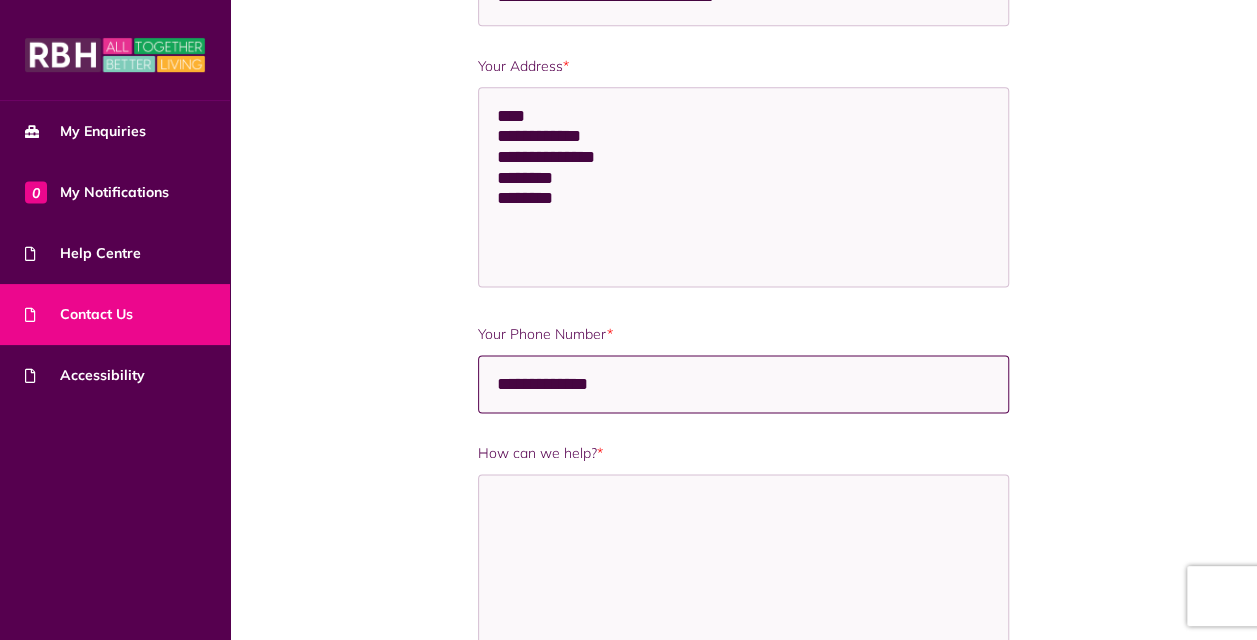 type on "**********" 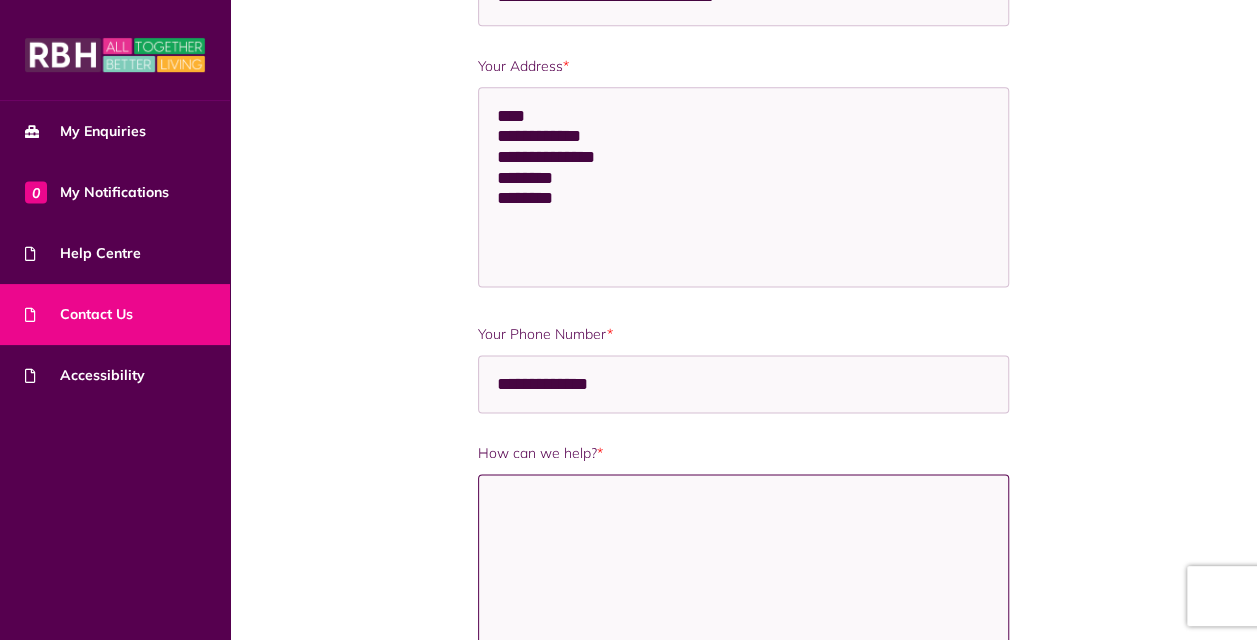 click on "How can we help?                                              *" at bounding box center (743, 574) 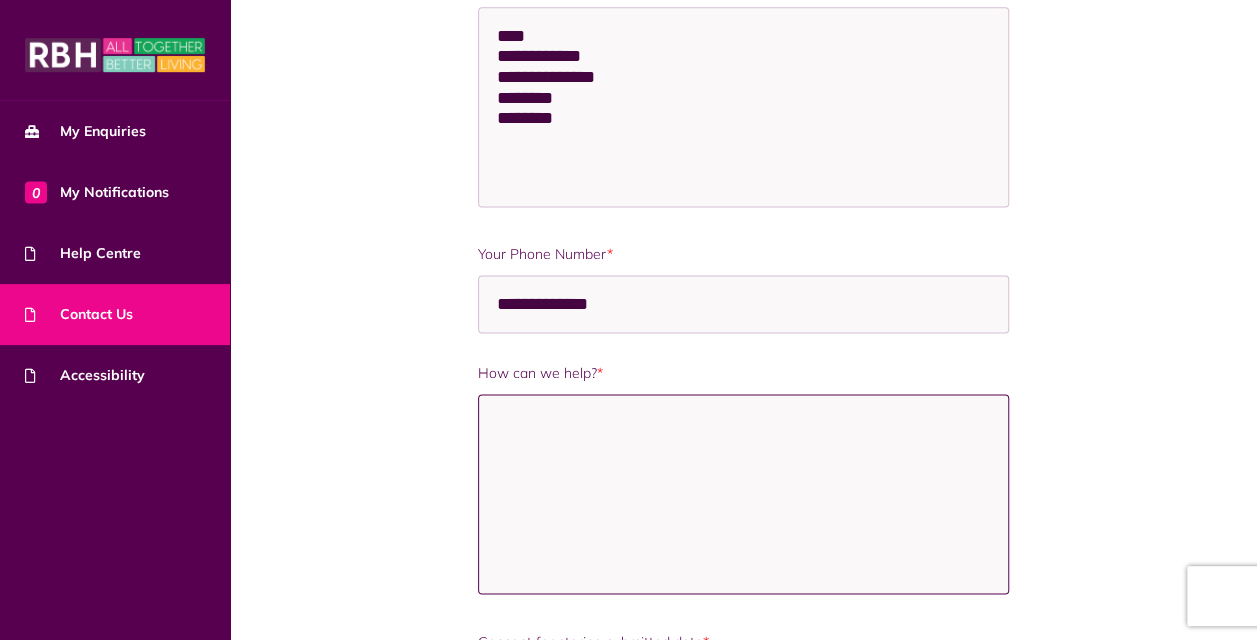 scroll, scrollTop: 1300, scrollLeft: 0, axis: vertical 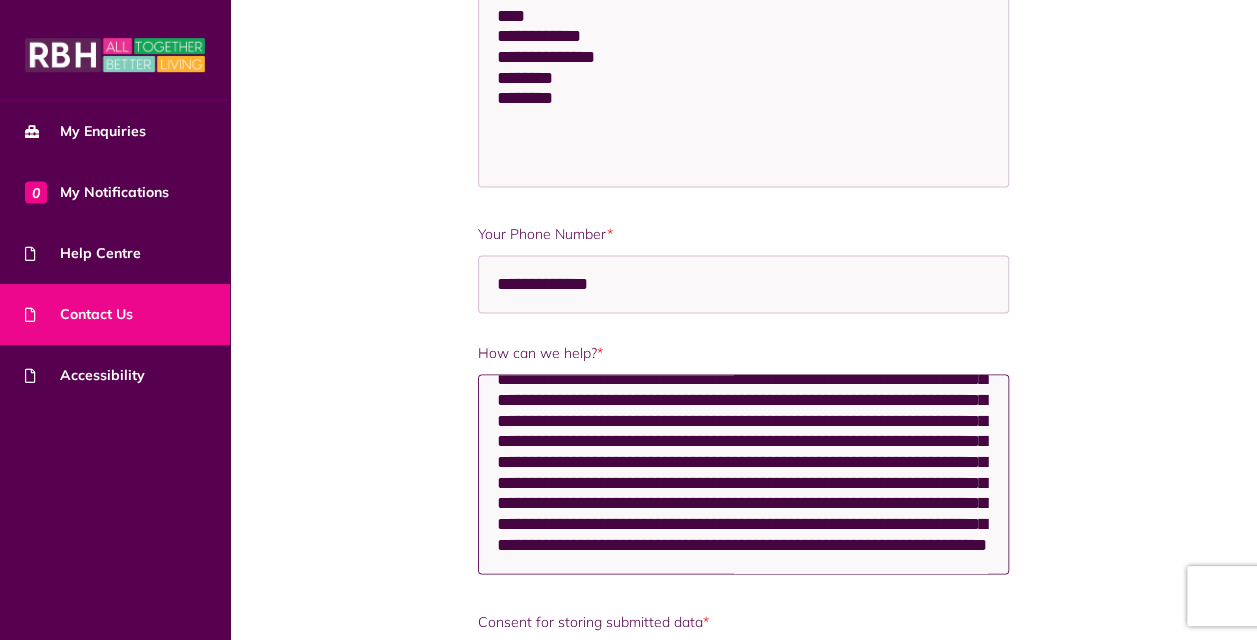 paste on "**********" 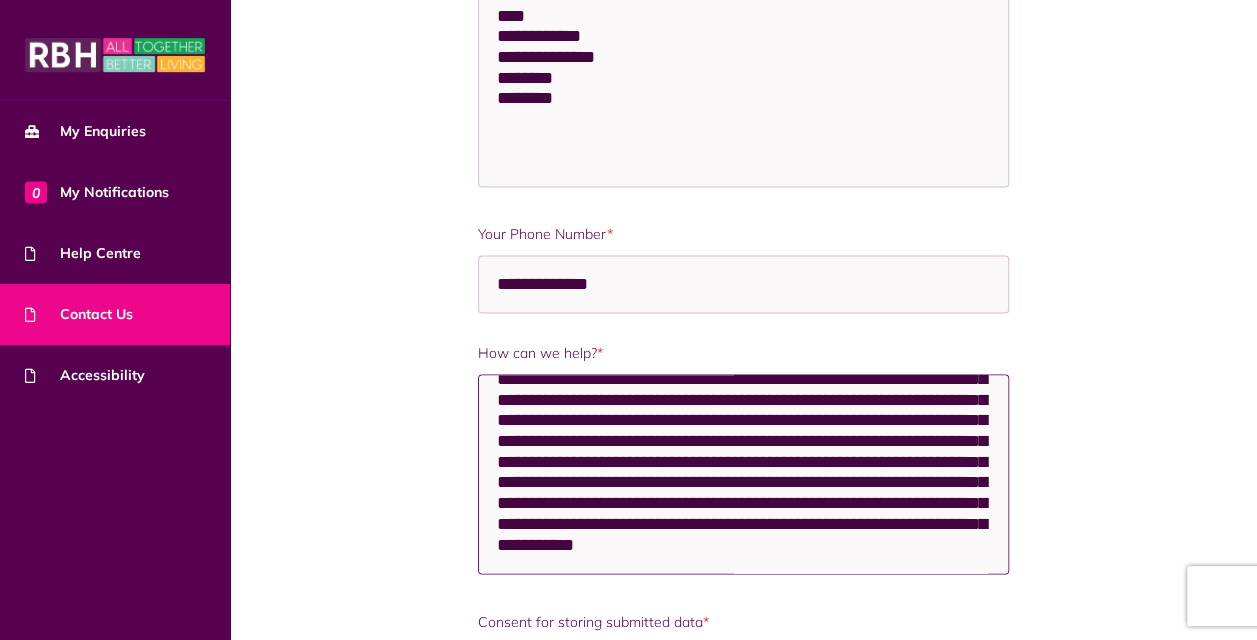 click on "**********" at bounding box center [743, 474] 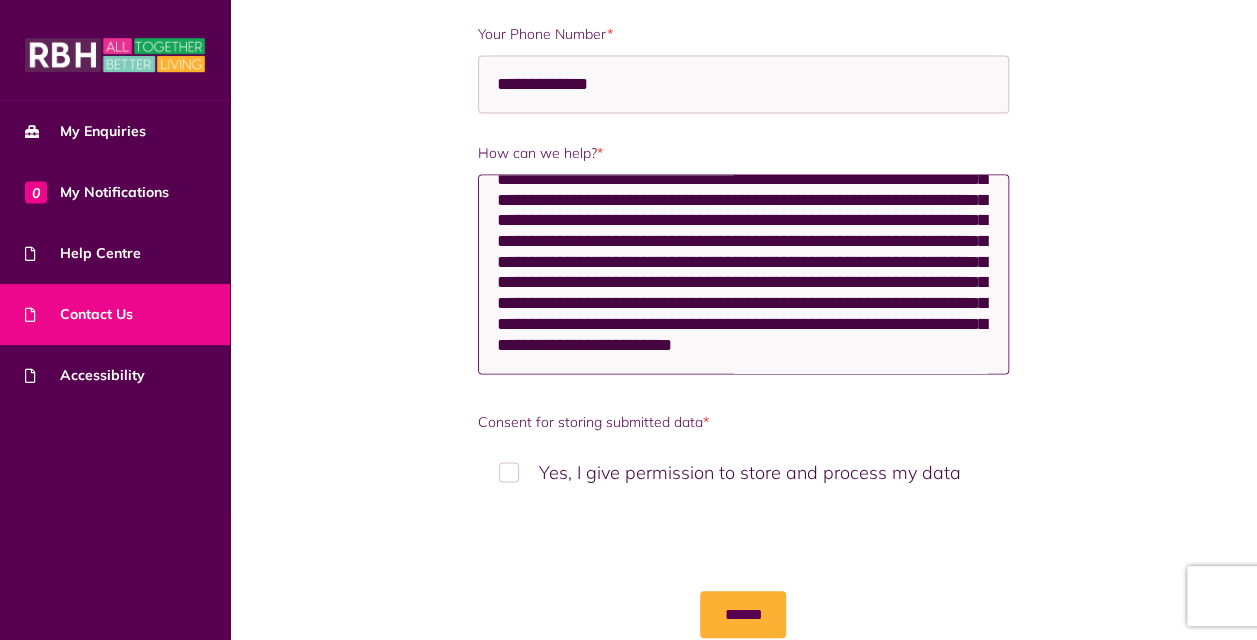 scroll, scrollTop: 1666, scrollLeft: 0, axis: vertical 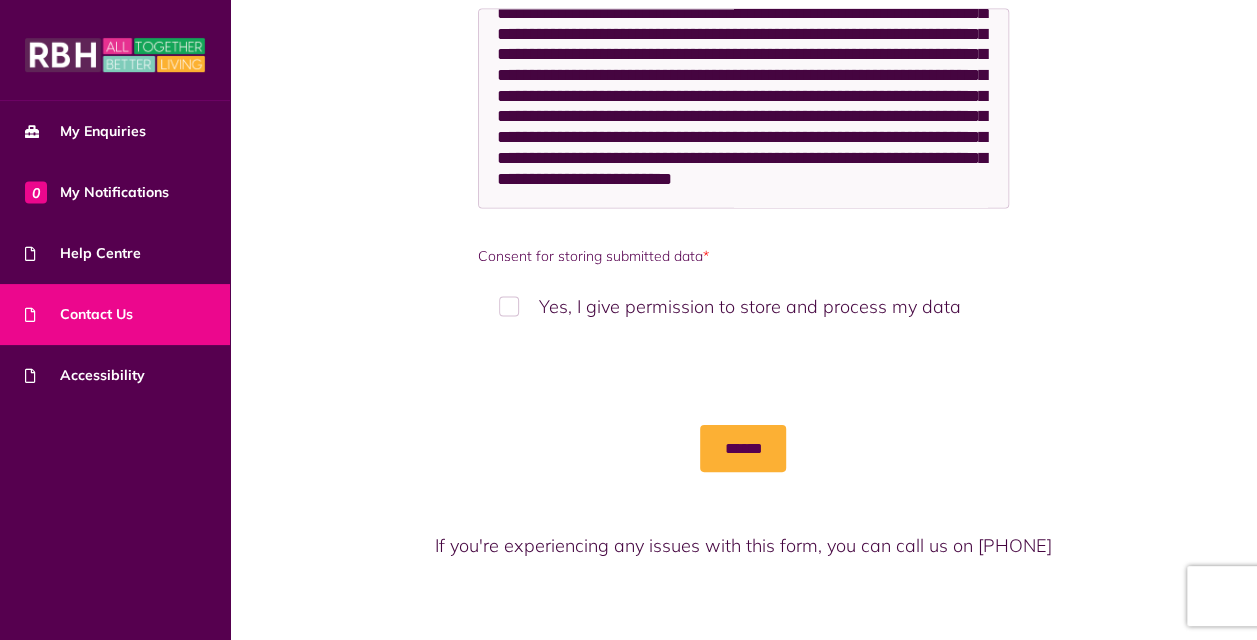 click on "Yes, I give permission to store and process my data" at bounding box center (743, 305) 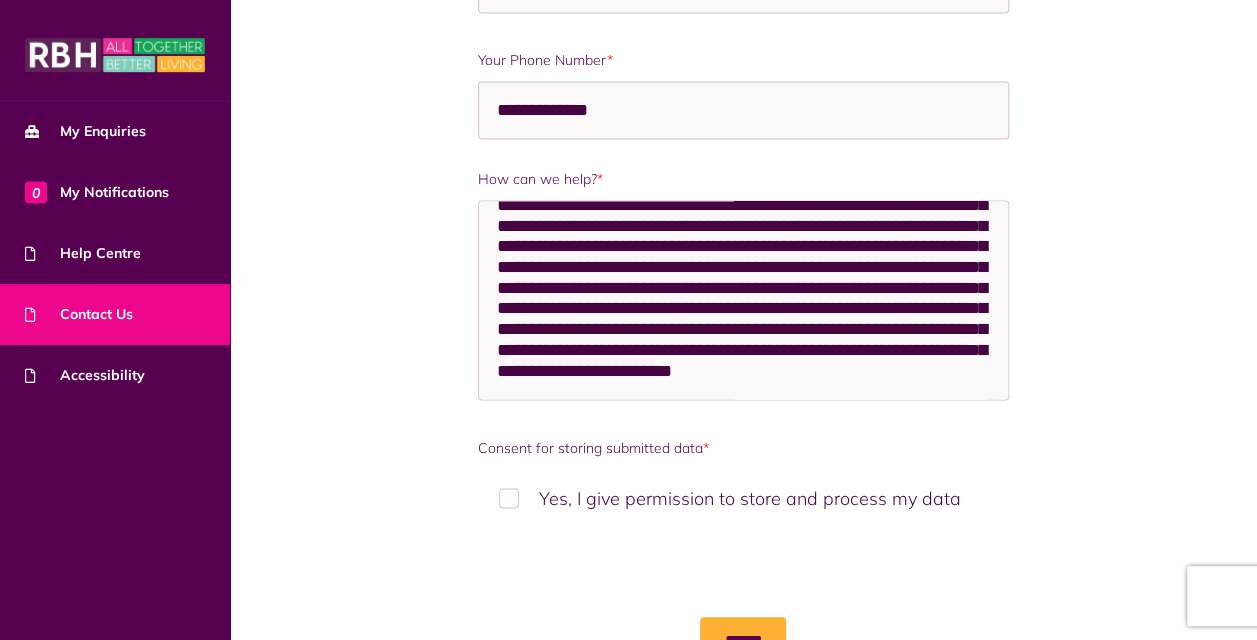 scroll, scrollTop: 1466, scrollLeft: 0, axis: vertical 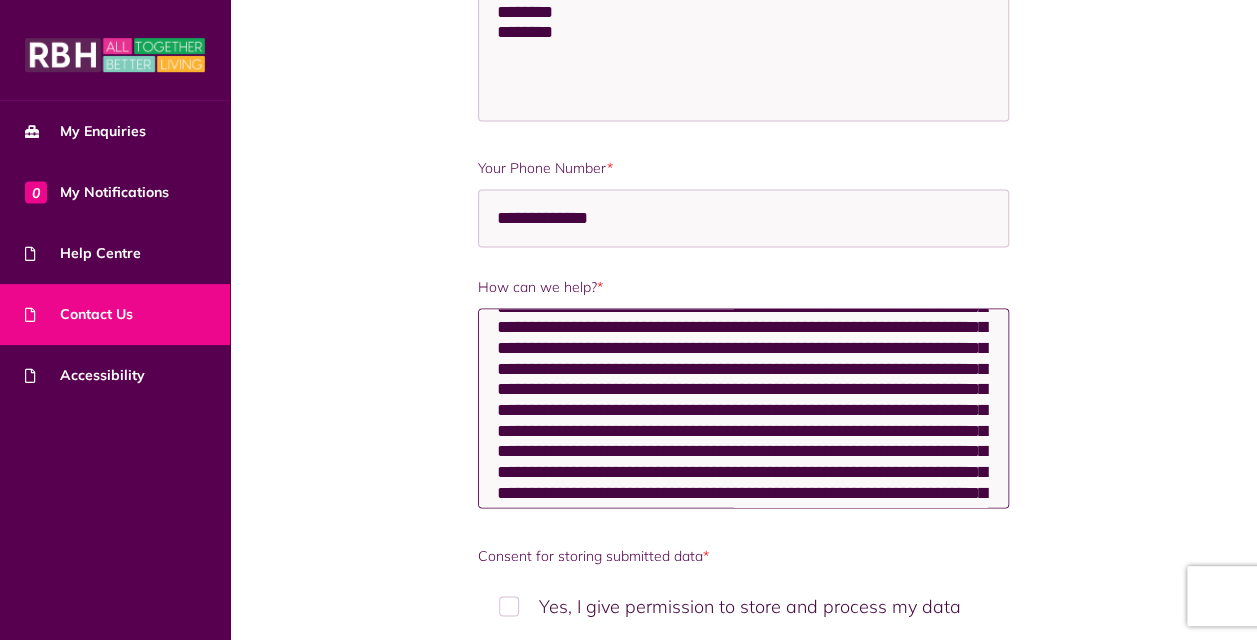 click on "**********" at bounding box center (743, 408) 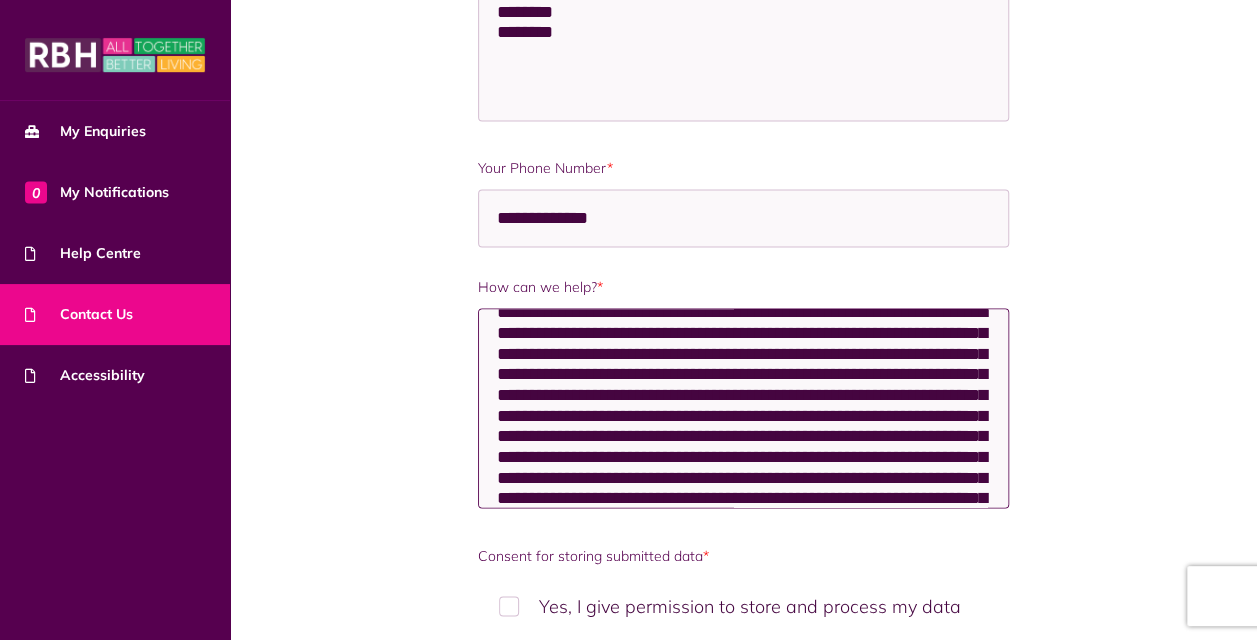scroll, scrollTop: 0, scrollLeft: 0, axis: both 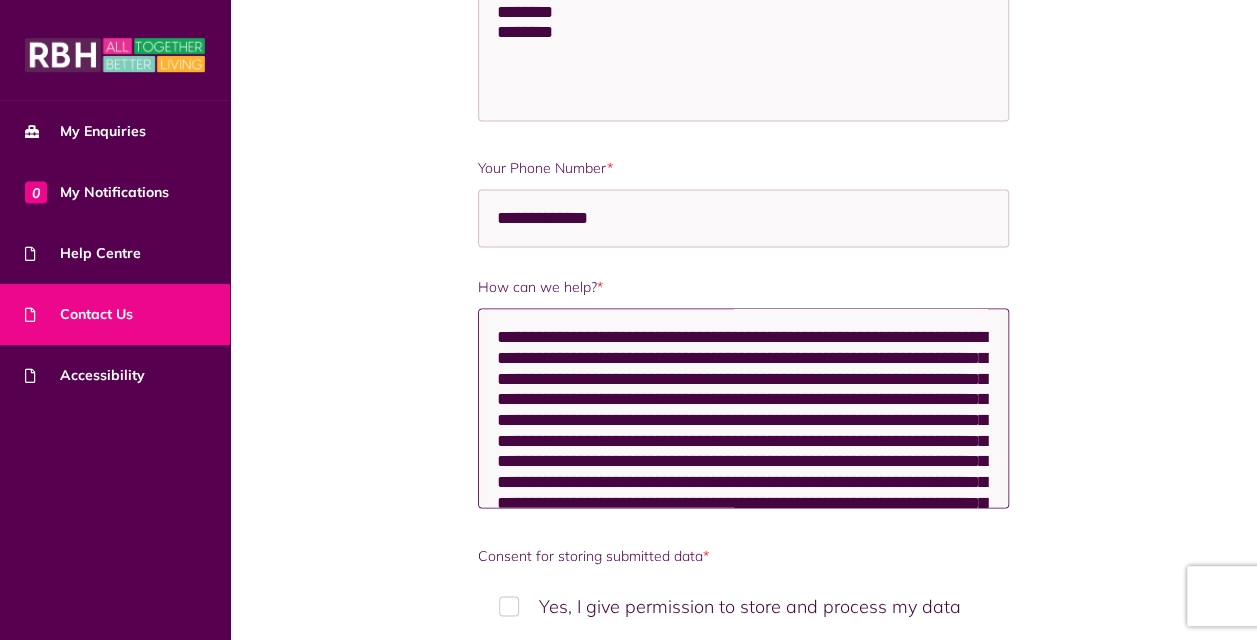 click on "**********" at bounding box center [743, 408] 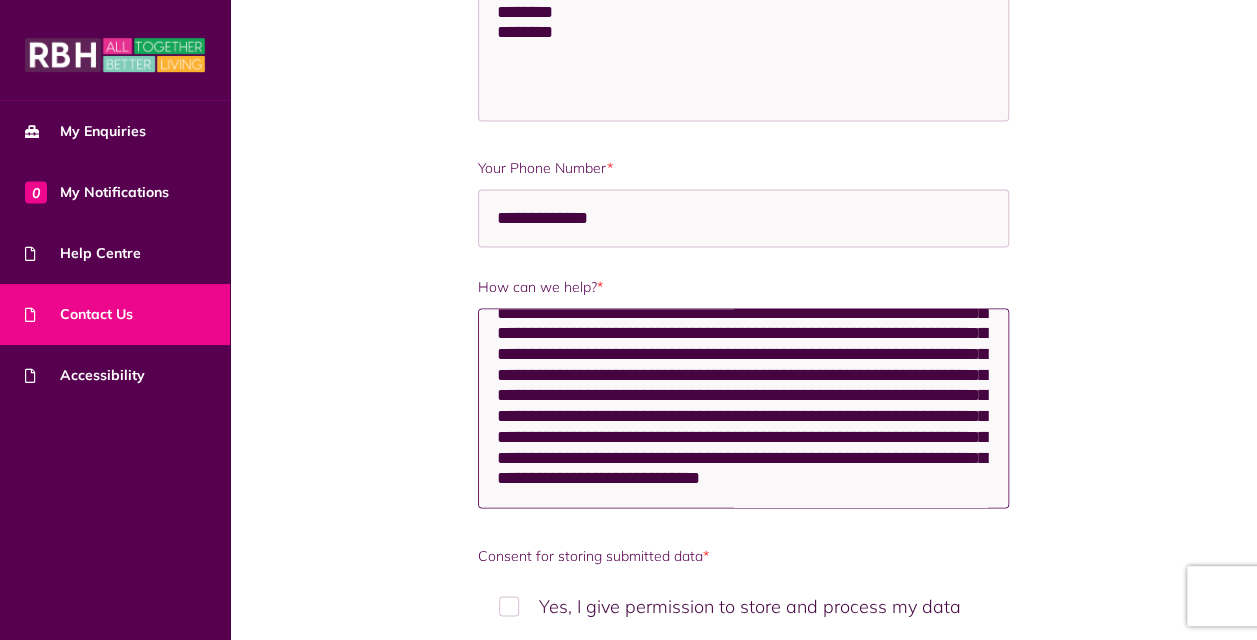 scroll, scrollTop: 210, scrollLeft: 0, axis: vertical 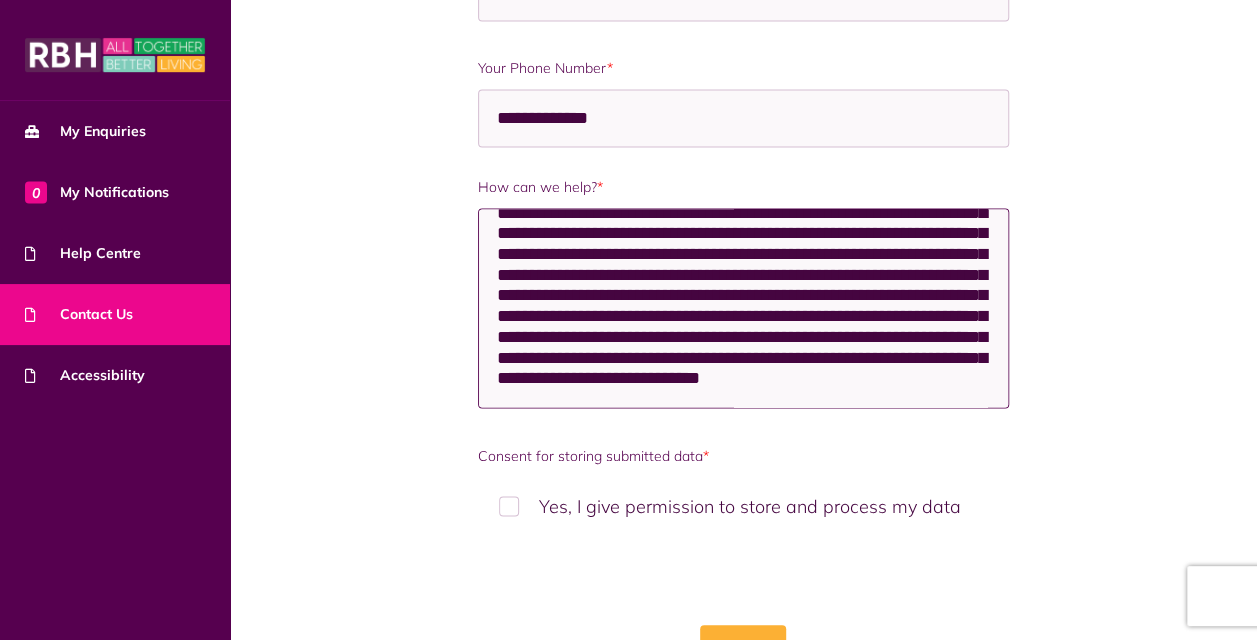 click on "**********" at bounding box center [743, 308] 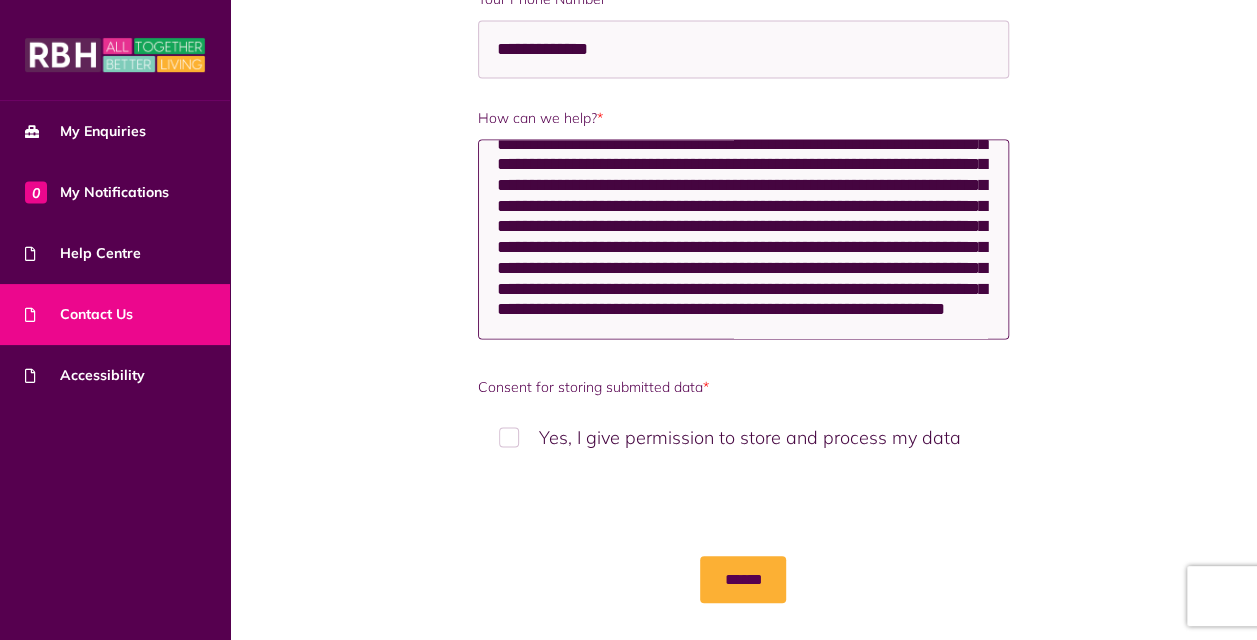 scroll, scrollTop: 1566, scrollLeft: 0, axis: vertical 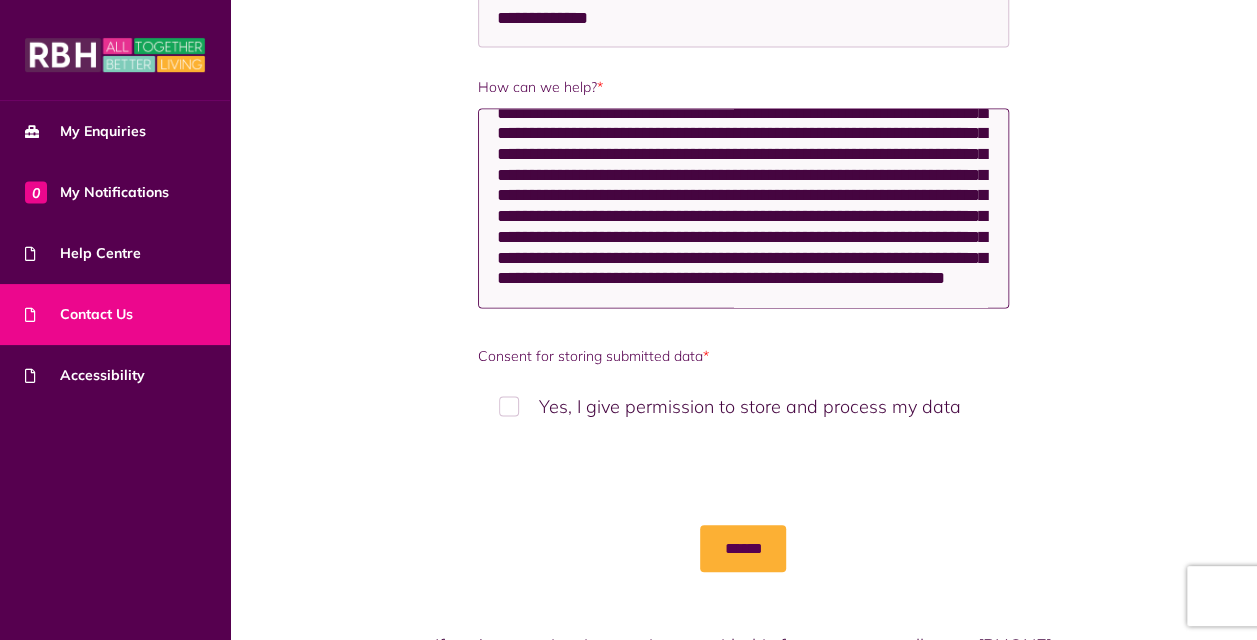 click on "**********" at bounding box center (743, 208) 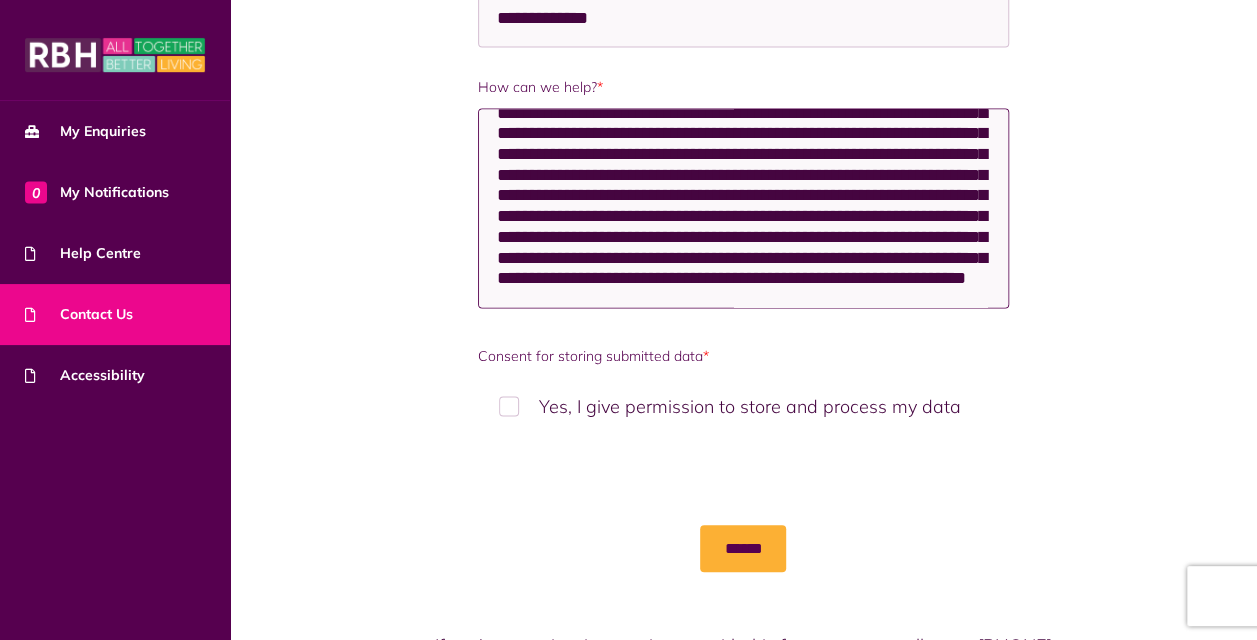 scroll, scrollTop: 214, scrollLeft: 0, axis: vertical 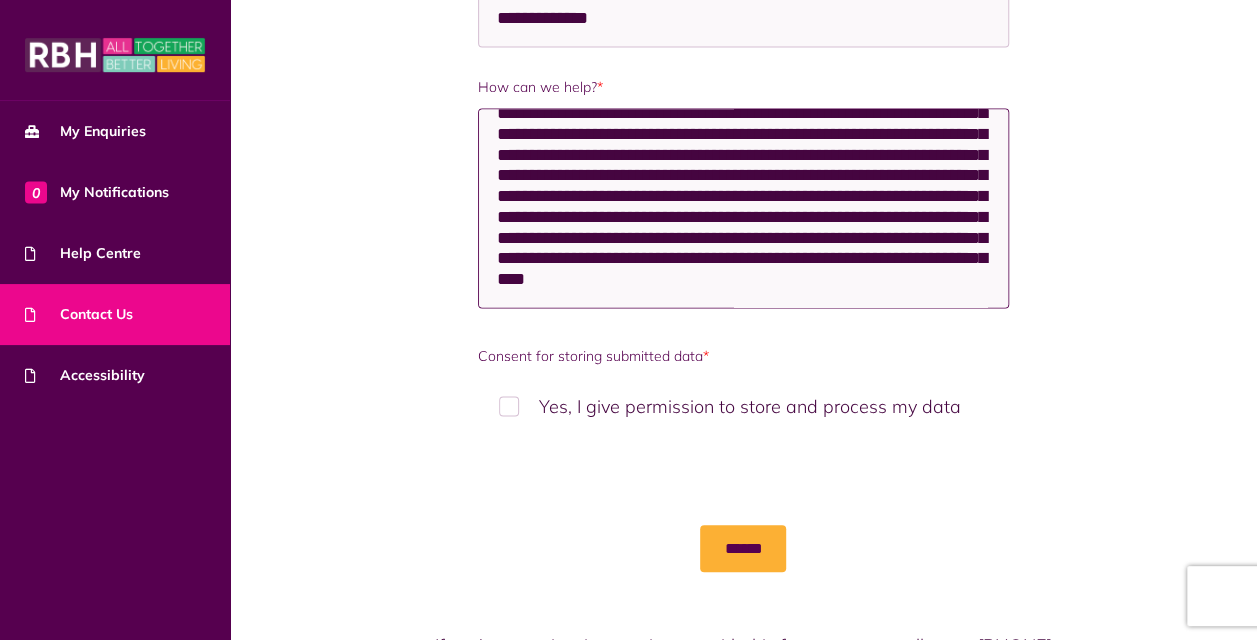 click on "**********" at bounding box center (743, 208) 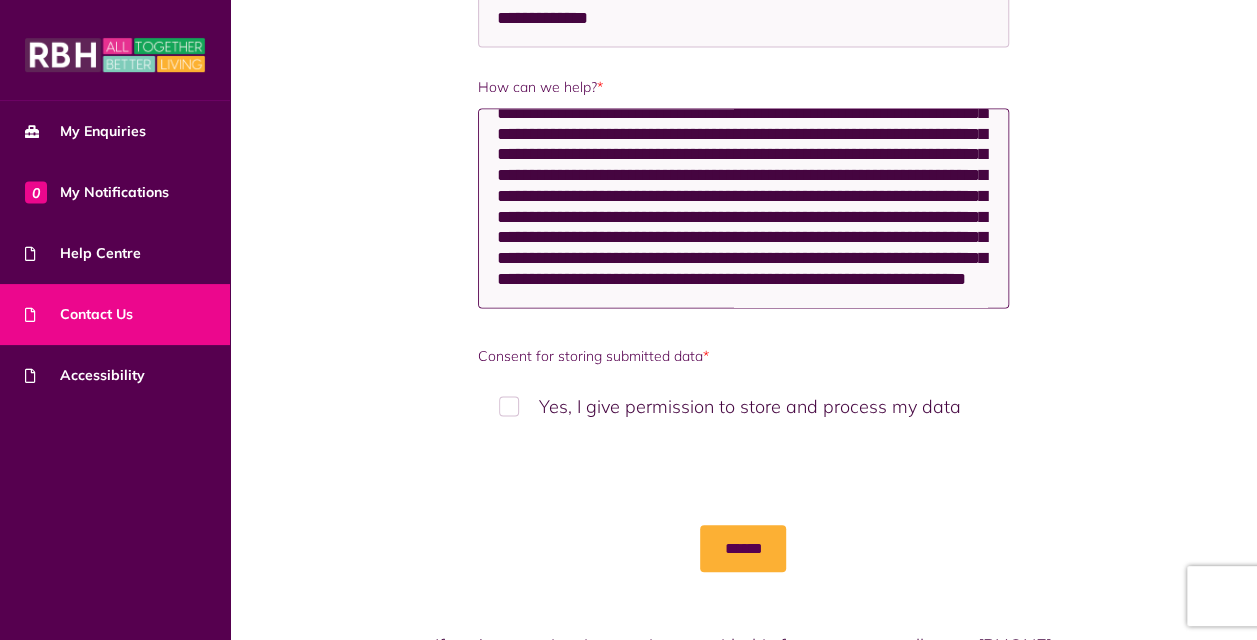 scroll, scrollTop: 272, scrollLeft: 0, axis: vertical 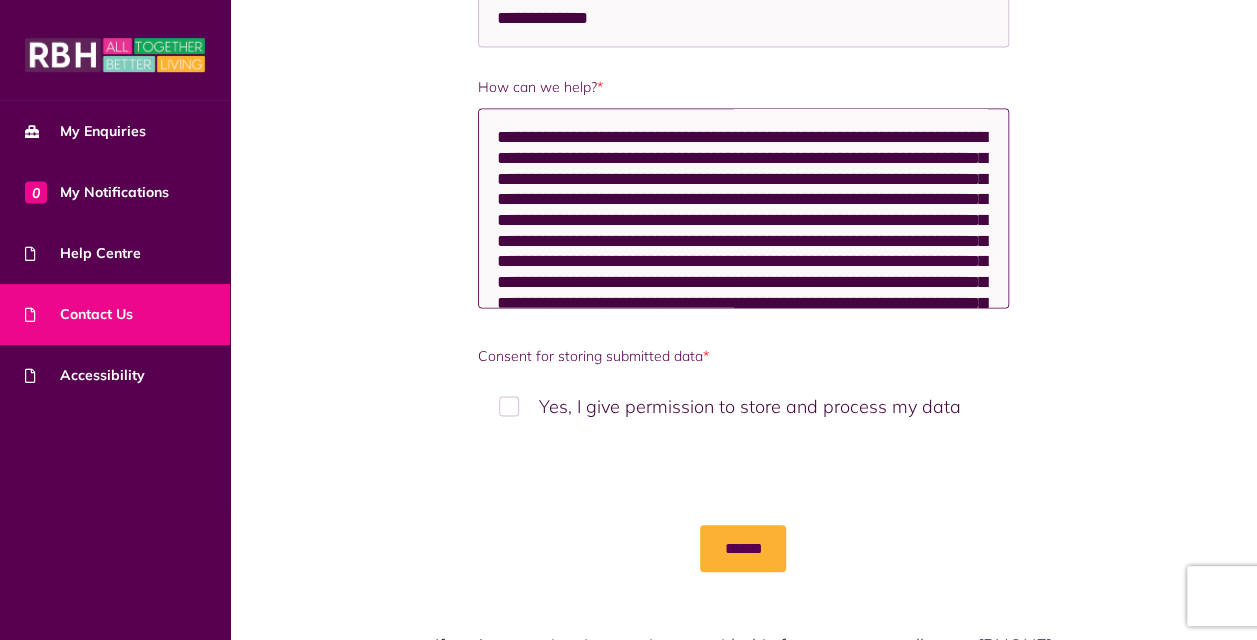 drag, startPoint x: 806, startPoint y: 273, endPoint x: 479, endPoint y: 58, distance: 391.34894 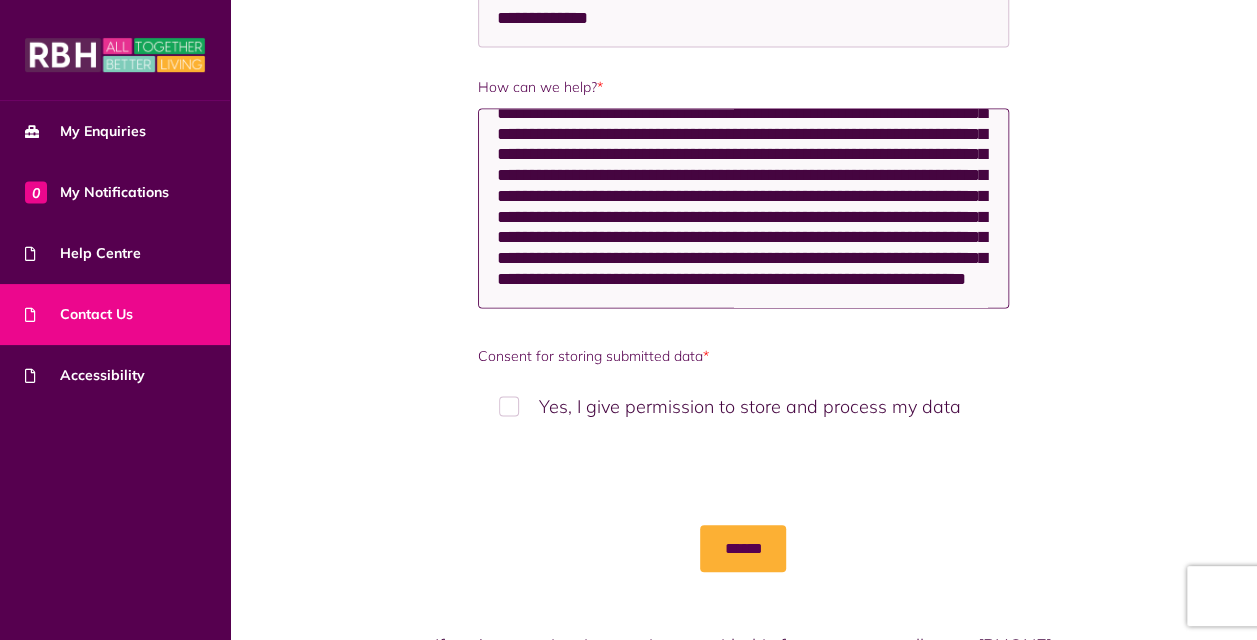 scroll, scrollTop: 272, scrollLeft: 0, axis: vertical 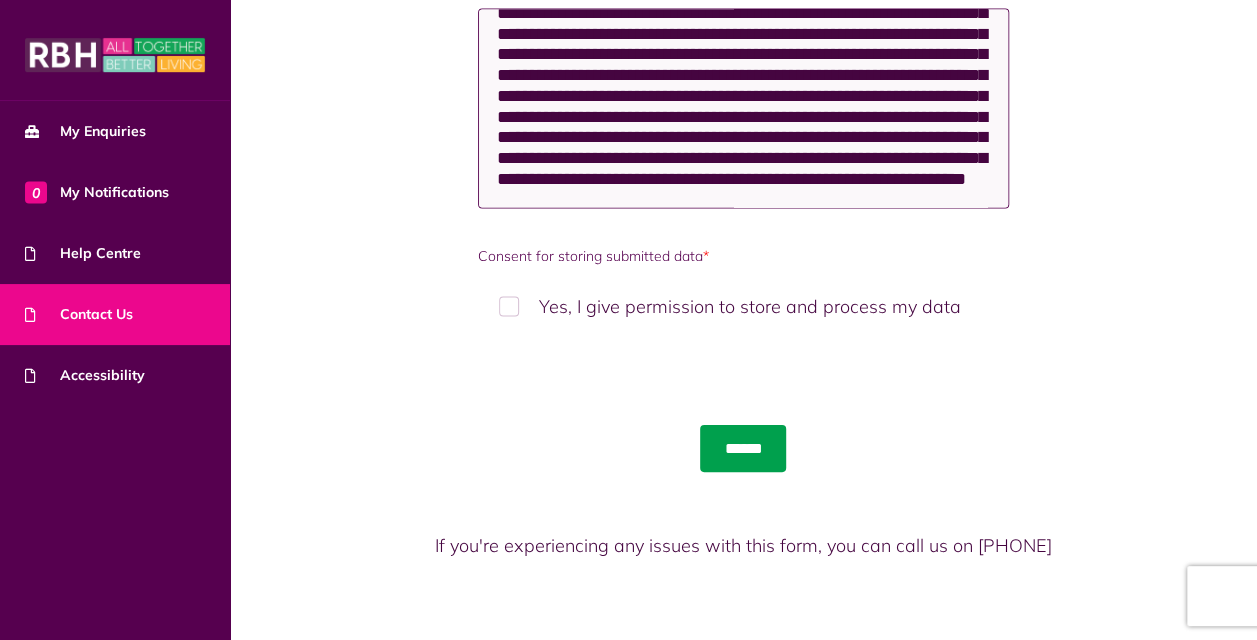 type on "**********" 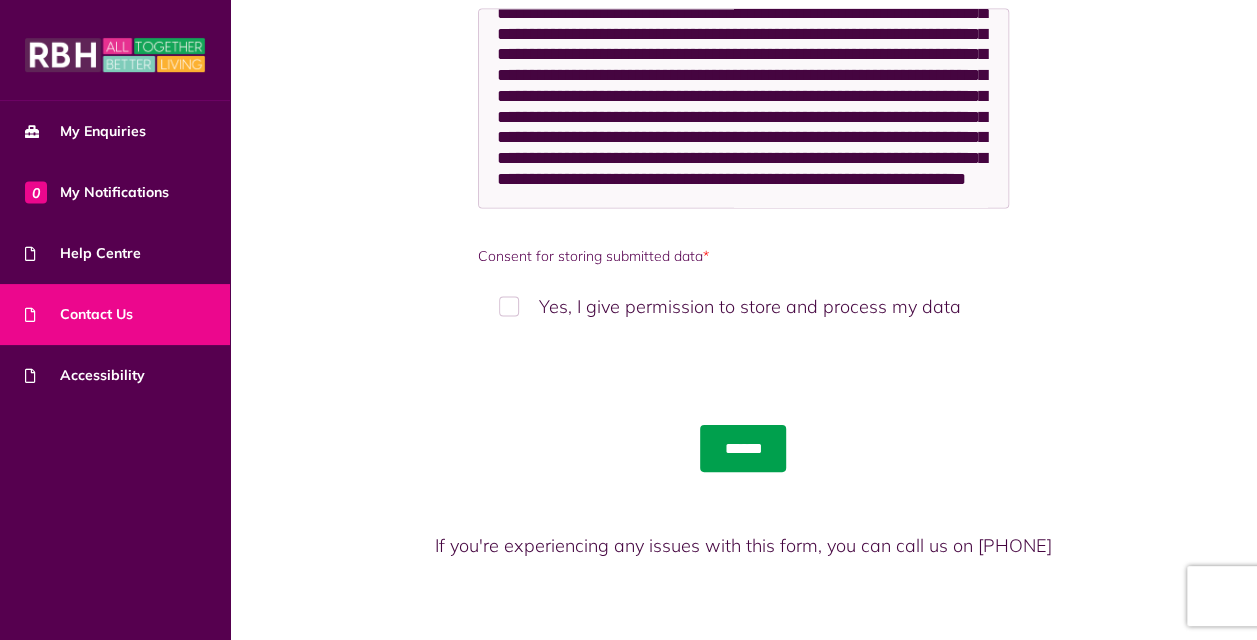 click on "******" at bounding box center [743, 448] 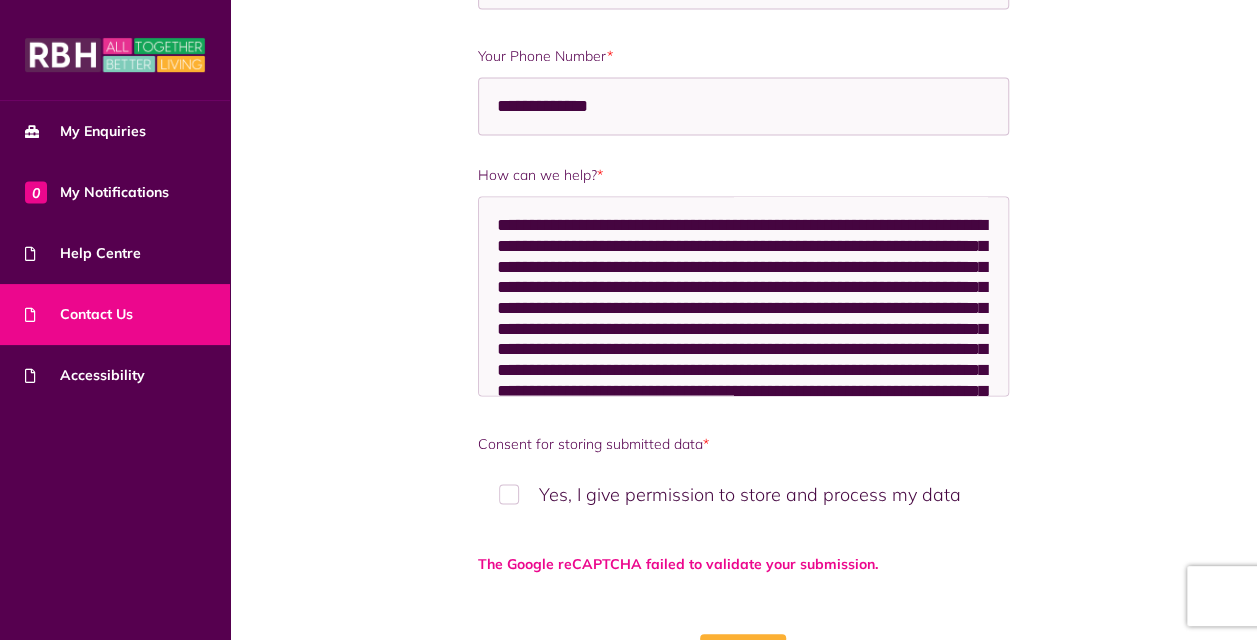 scroll, scrollTop: 1687, scrollLeft: 0, axis: vertical 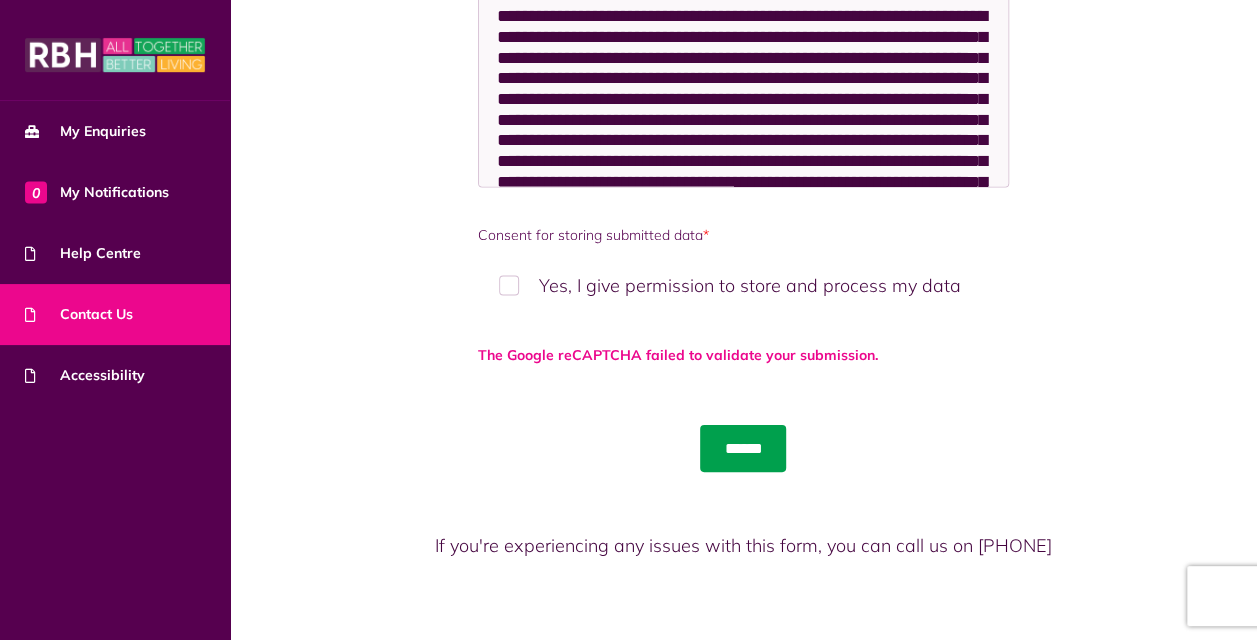 click on "******" at bounding box center (743, 448) 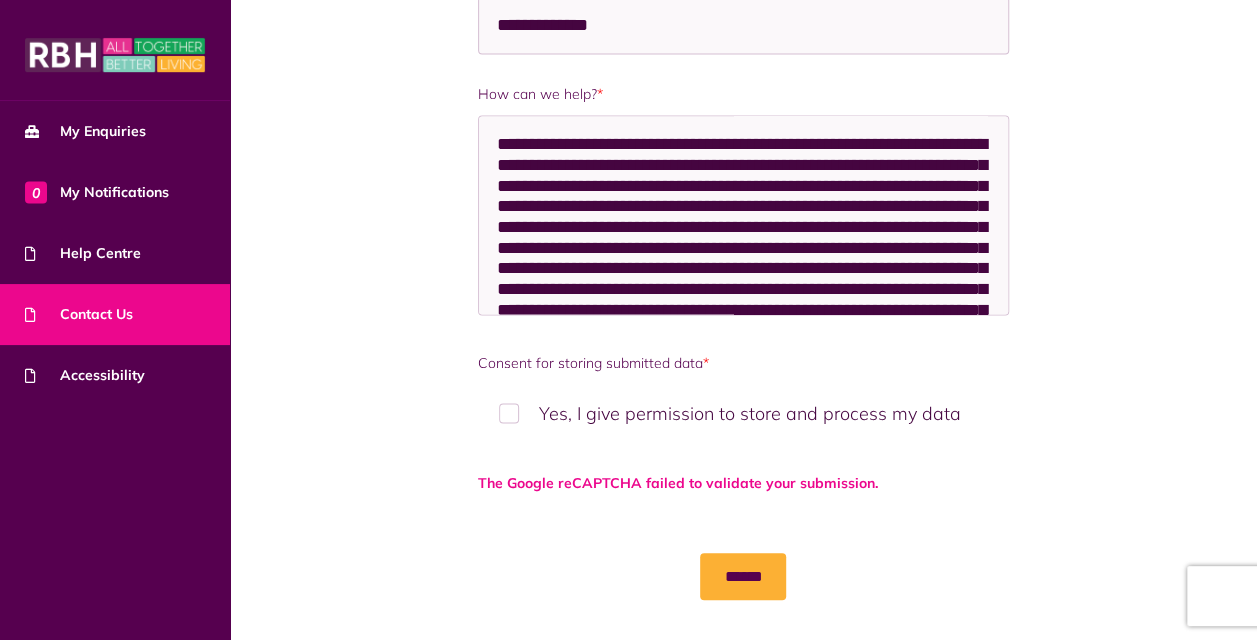 scroll, scrollTop: 1487, scrollLeft: 0, axis: vertical 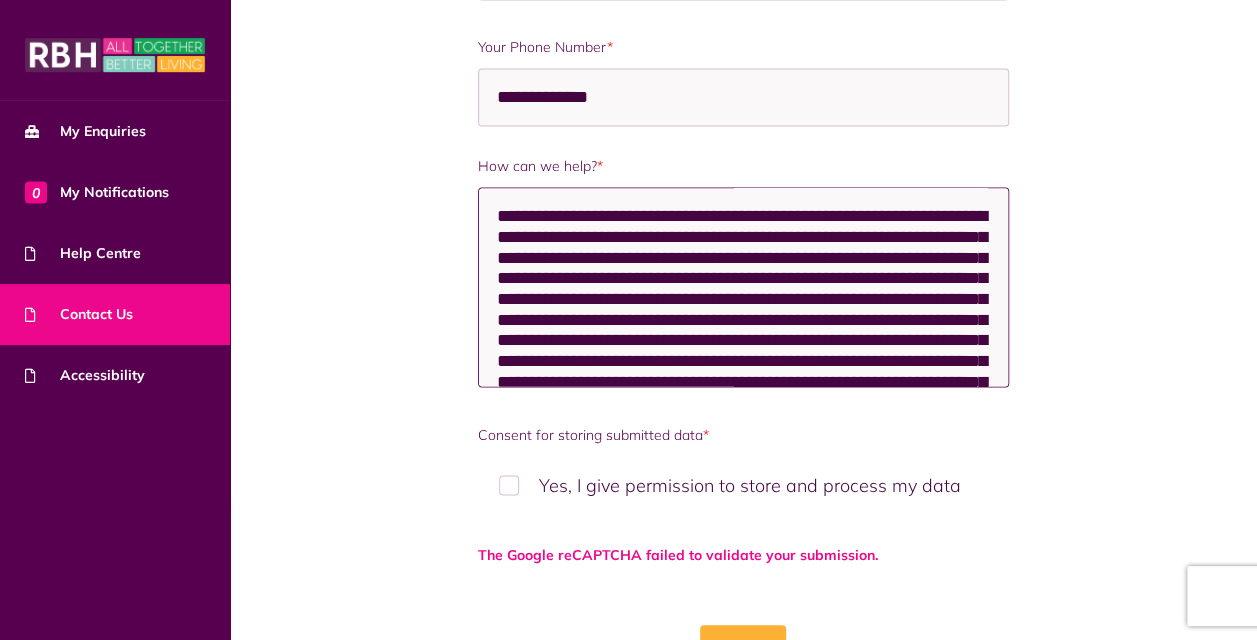 drag, startPoint x: 787, startPoint y: 348, endPoint x: 324, endPoint y: 110, distance: 520.5891 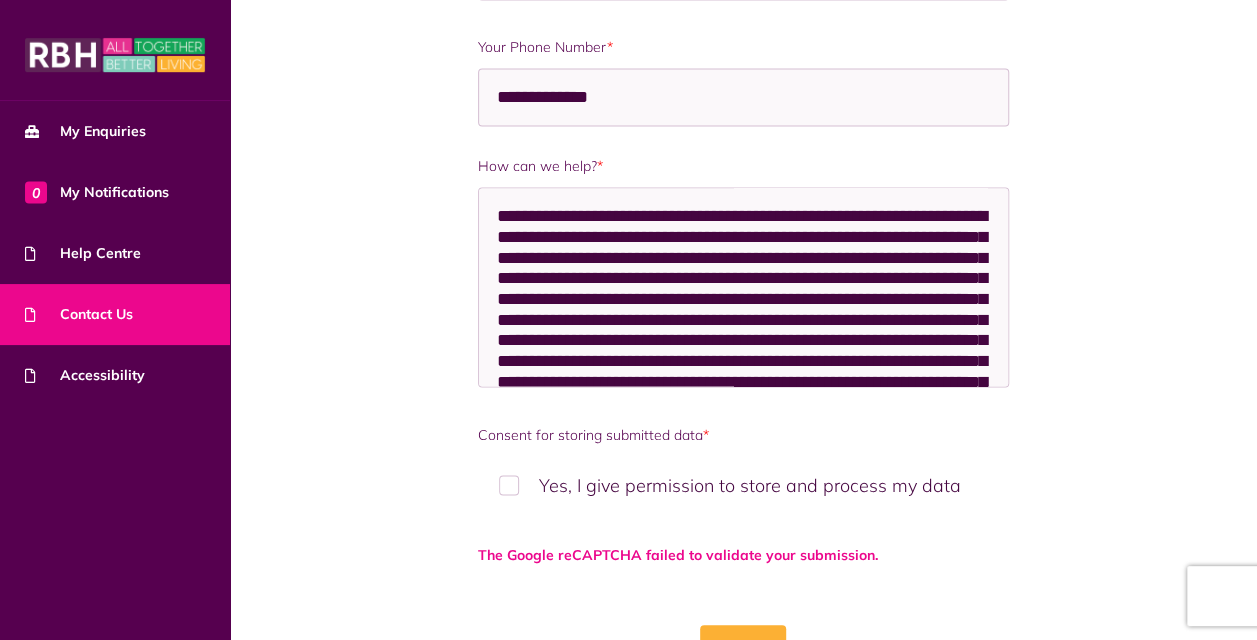 click on "Contact Us" at bounding box center (79, 314) 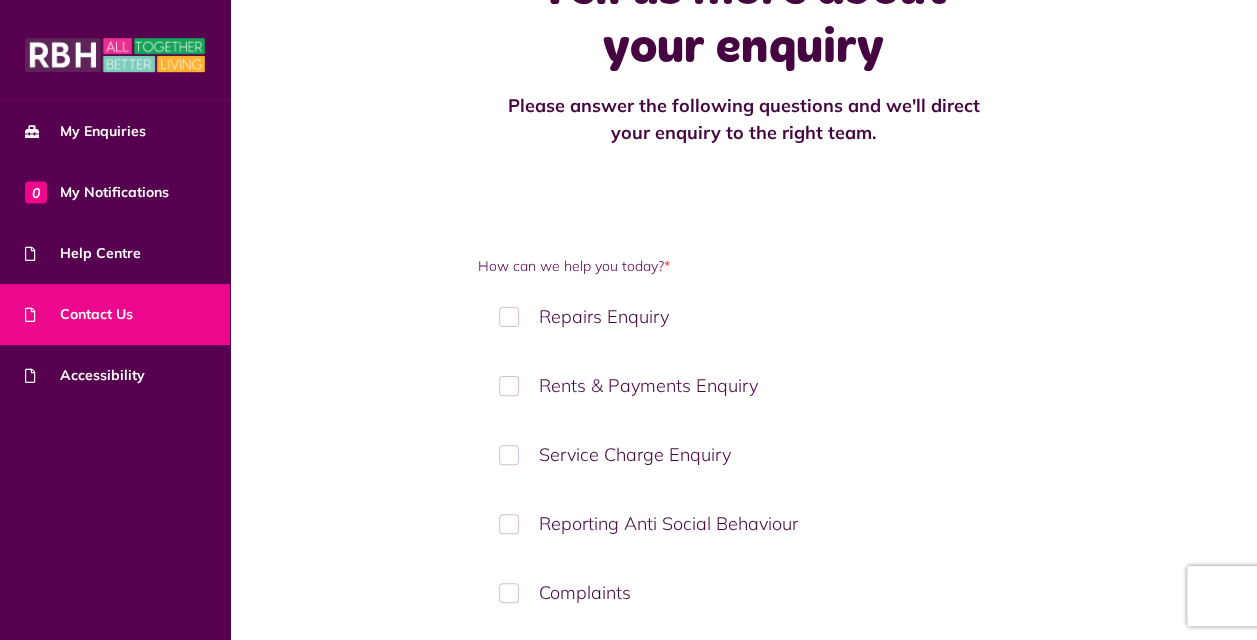 scroll, scrollTop: 0, scrollLeft: 0, axis: both 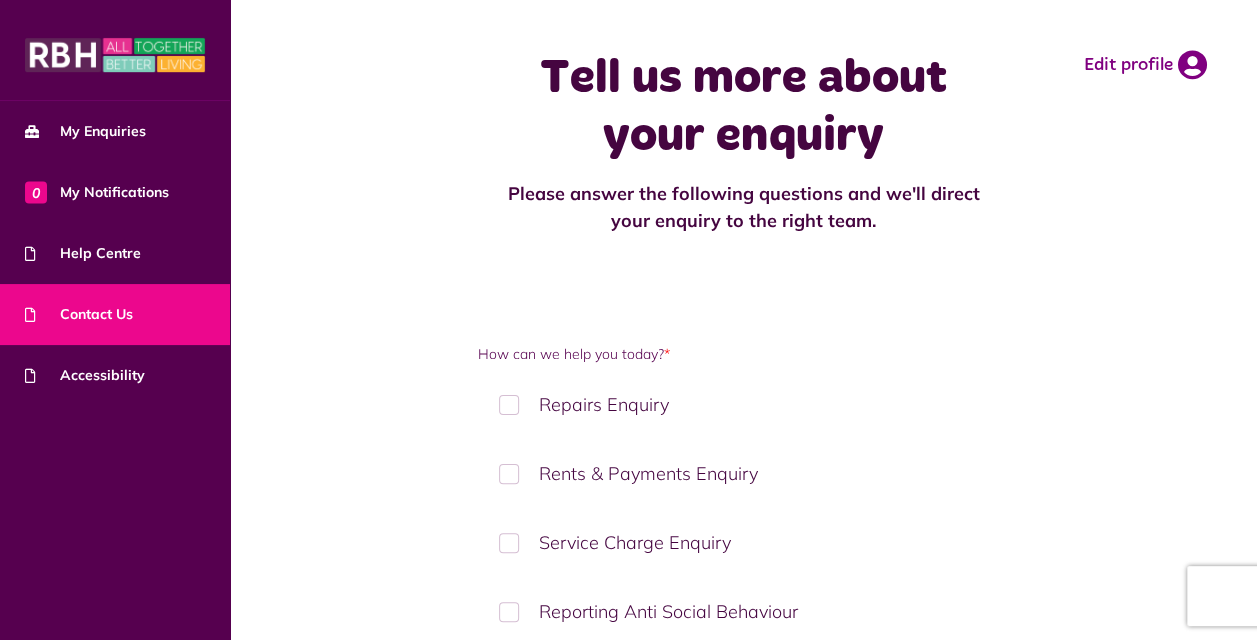 click on "Contact Us" at bounding box center [79, 314] 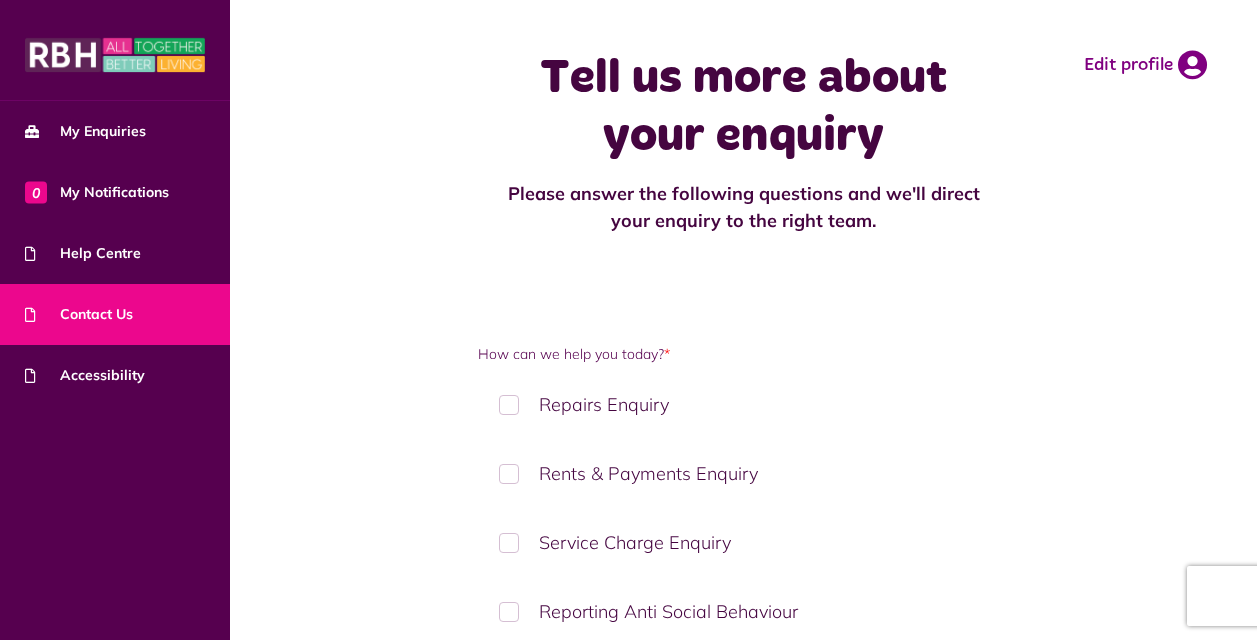 scroll, scrollTop: 0, scrollLeft: 0, axis: both 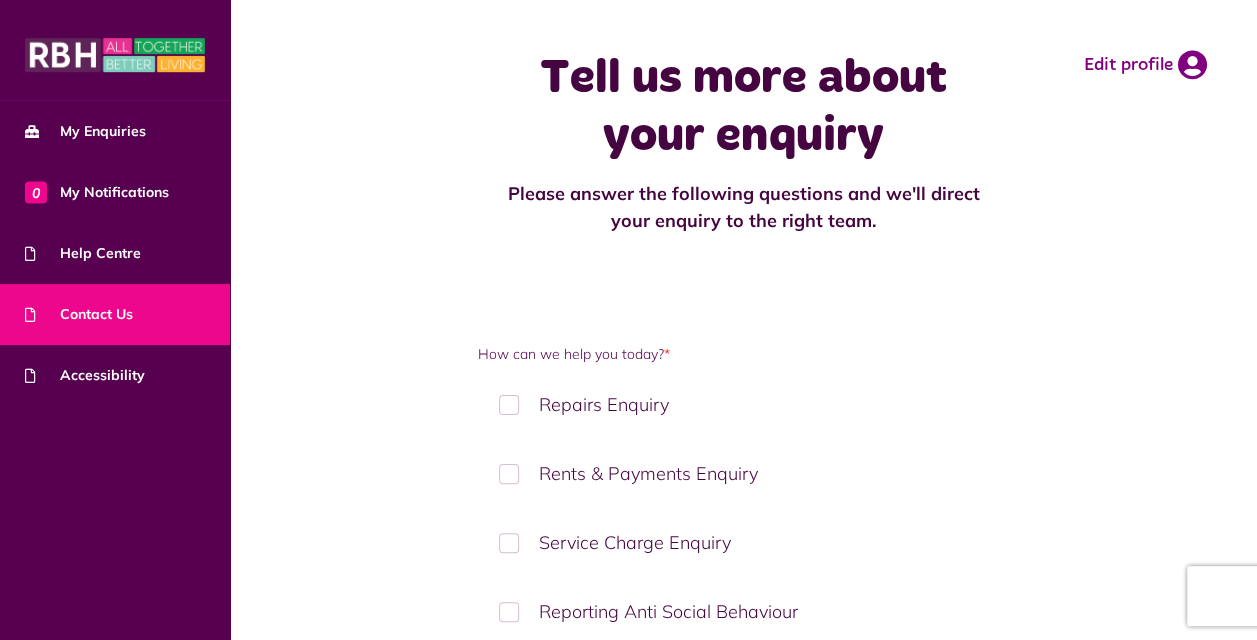 click at bounding box center [115, 55] 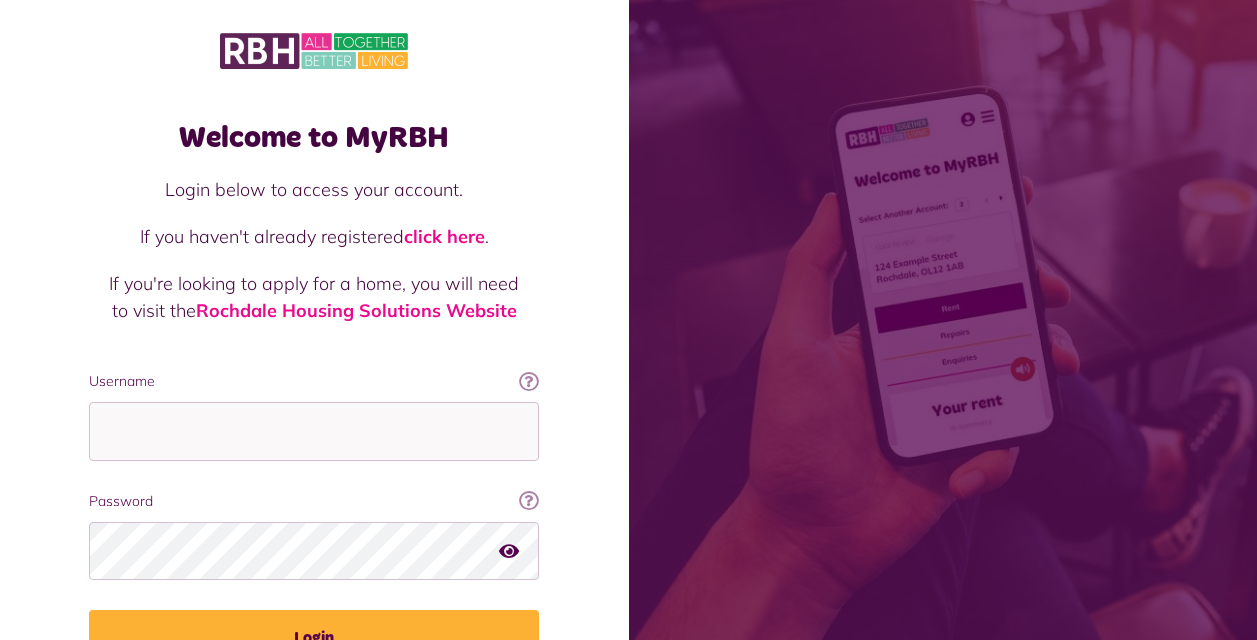 scroll, scrollTop: 0, scrollLeft: 0, axis: both 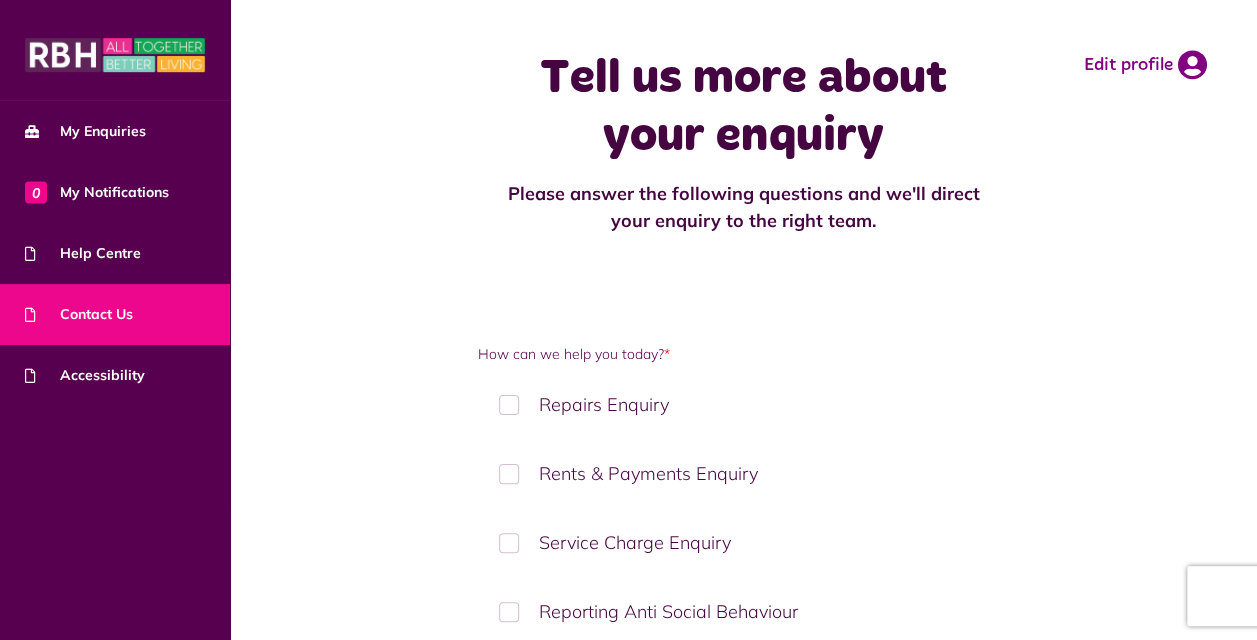 click at bounding box center [115, 55] 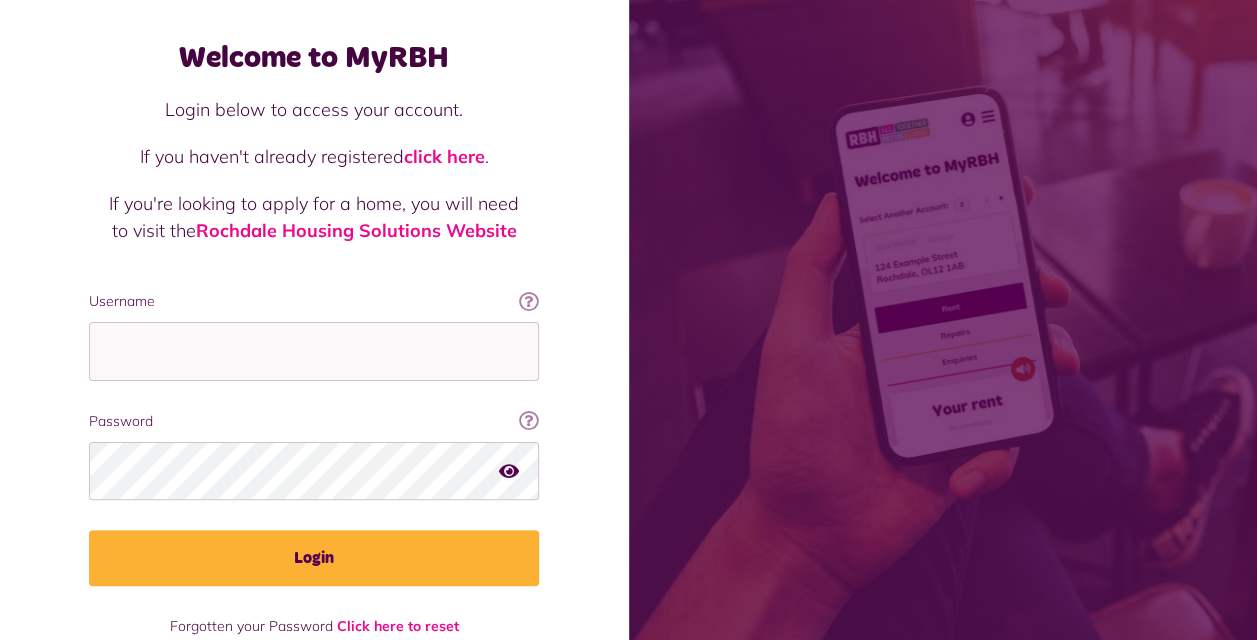 scroll, scrollTop: 127, scrollLeft: 0, axis: vertical 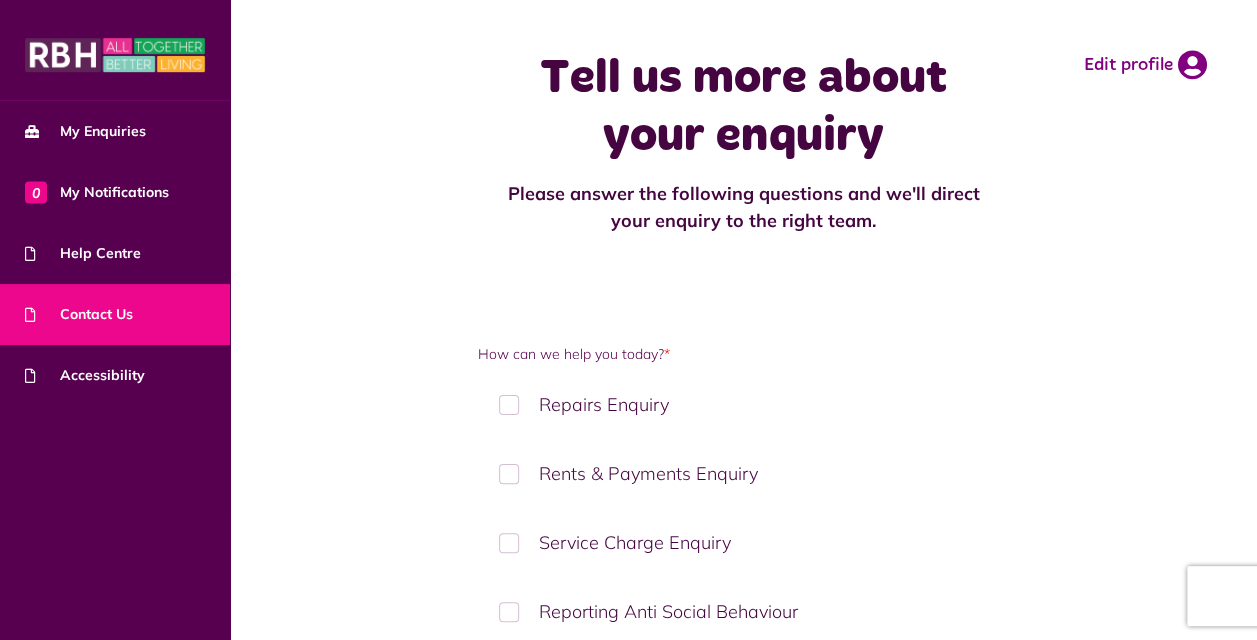 click at bounding box center (115, 55) 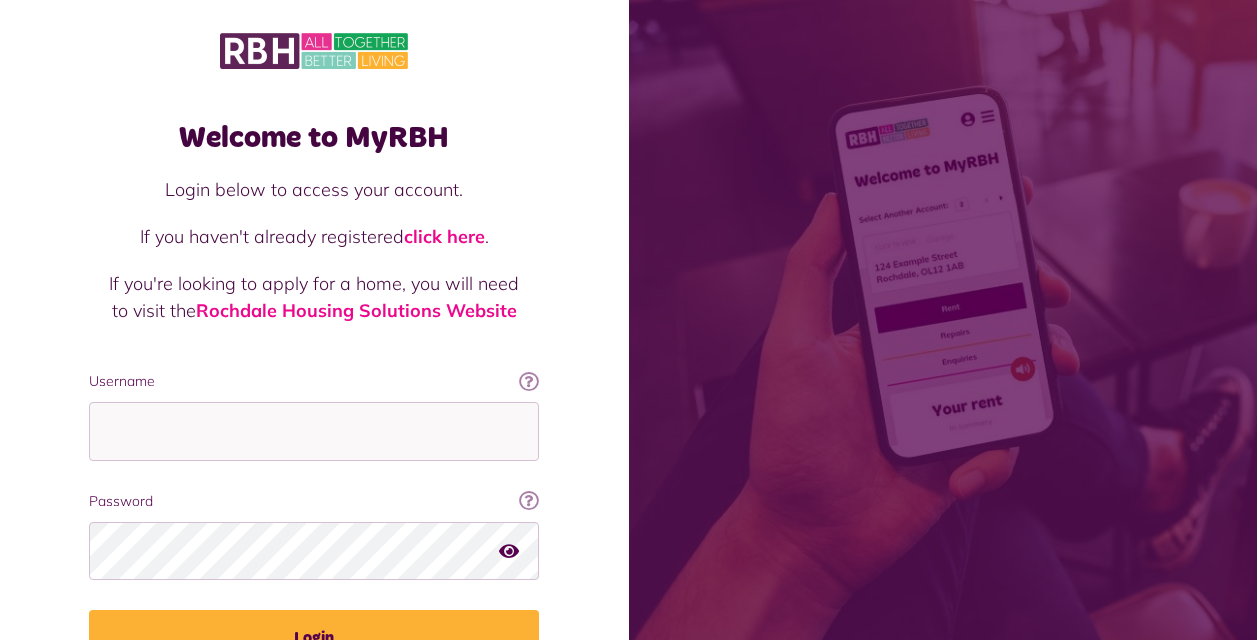 scroll, scrollTop: 0, scrollLeft: 0, axis: both 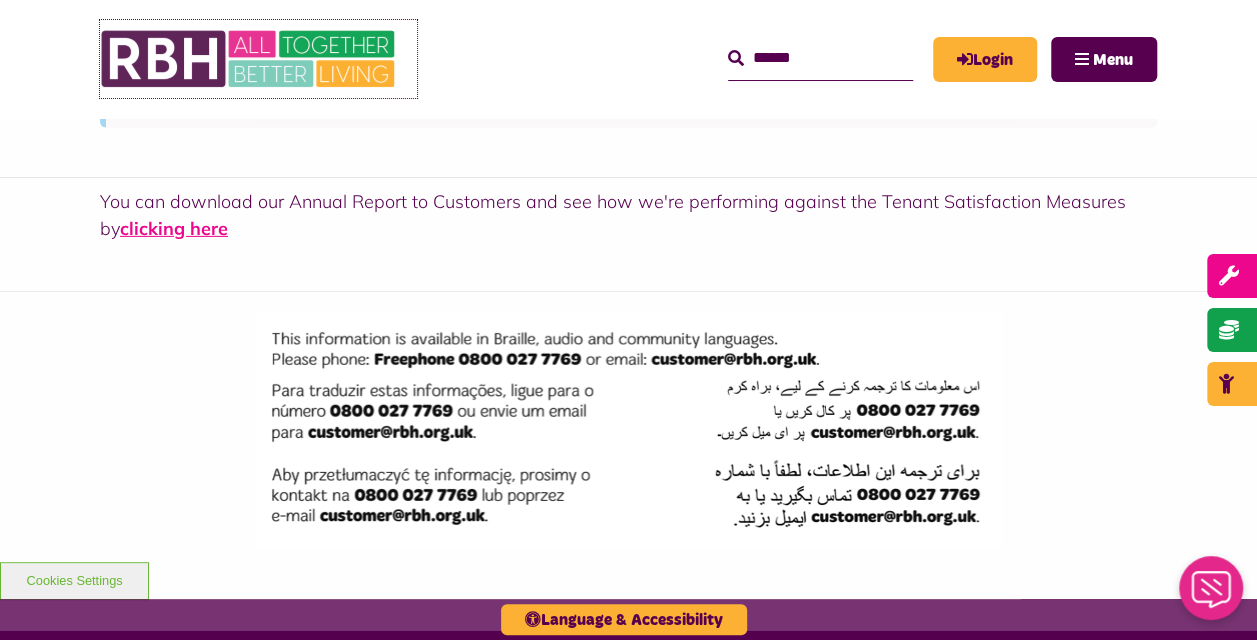 click at bounding box center (250, 59) 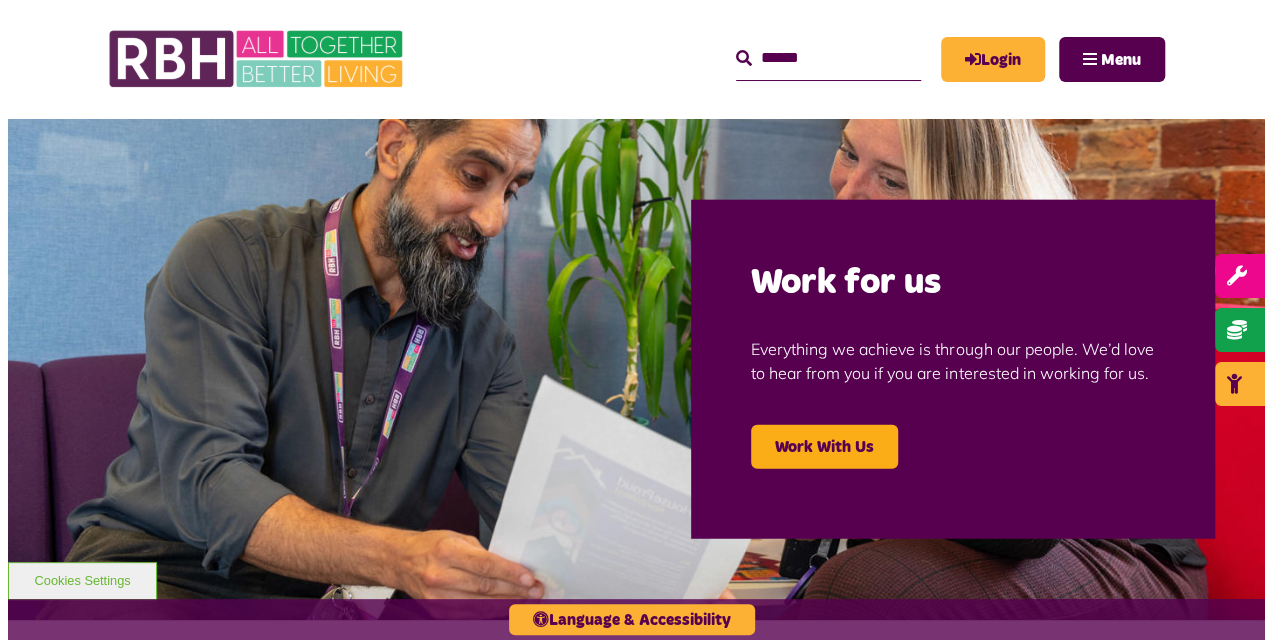 scroll, scrollTop: 0, scrollLeft: 0, axis: both 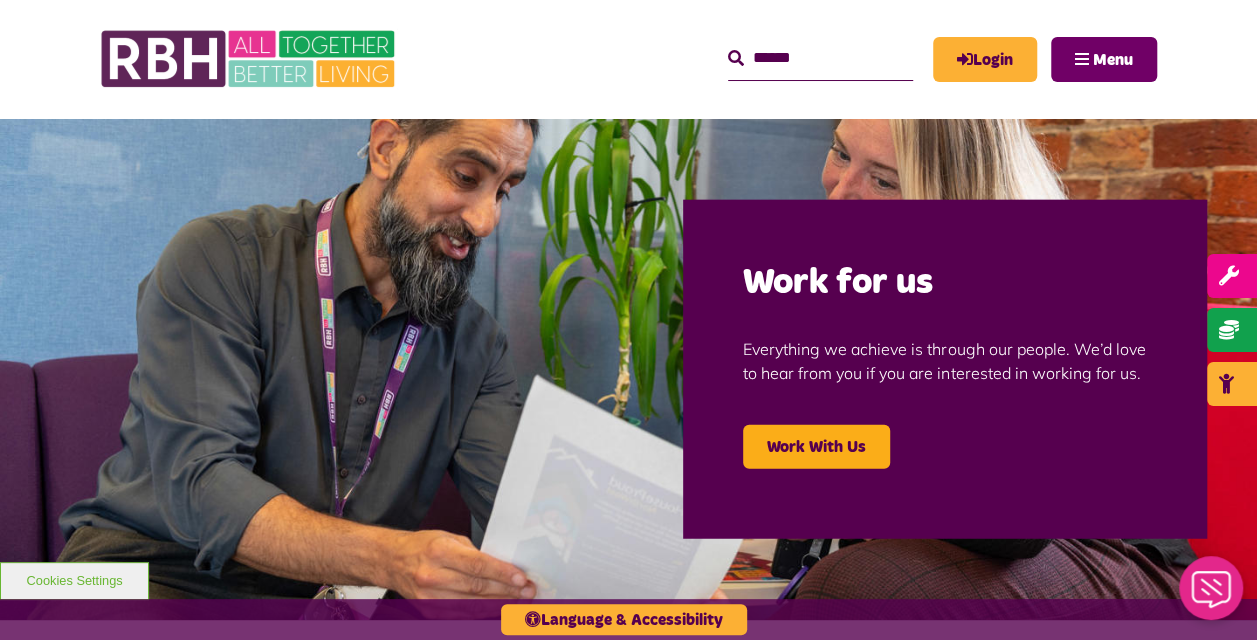 click on "Menu" at bounding box center [1104, 59] 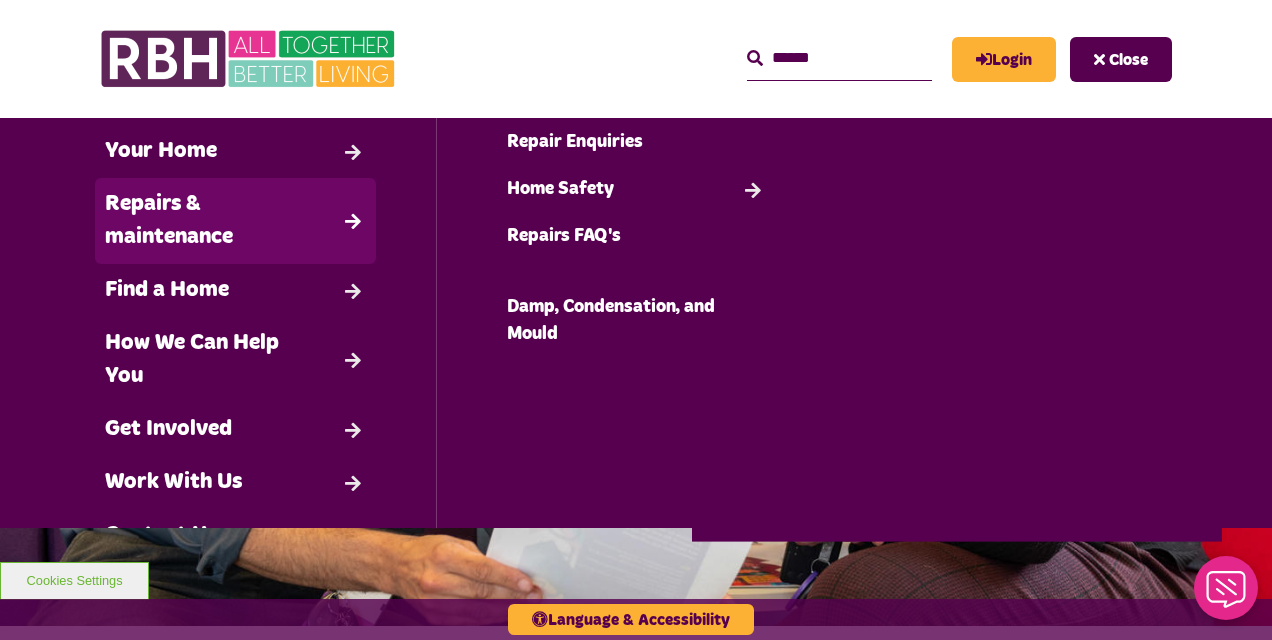 scroll, scrollTop: 160, scrollLeft: 0, axis: vertical 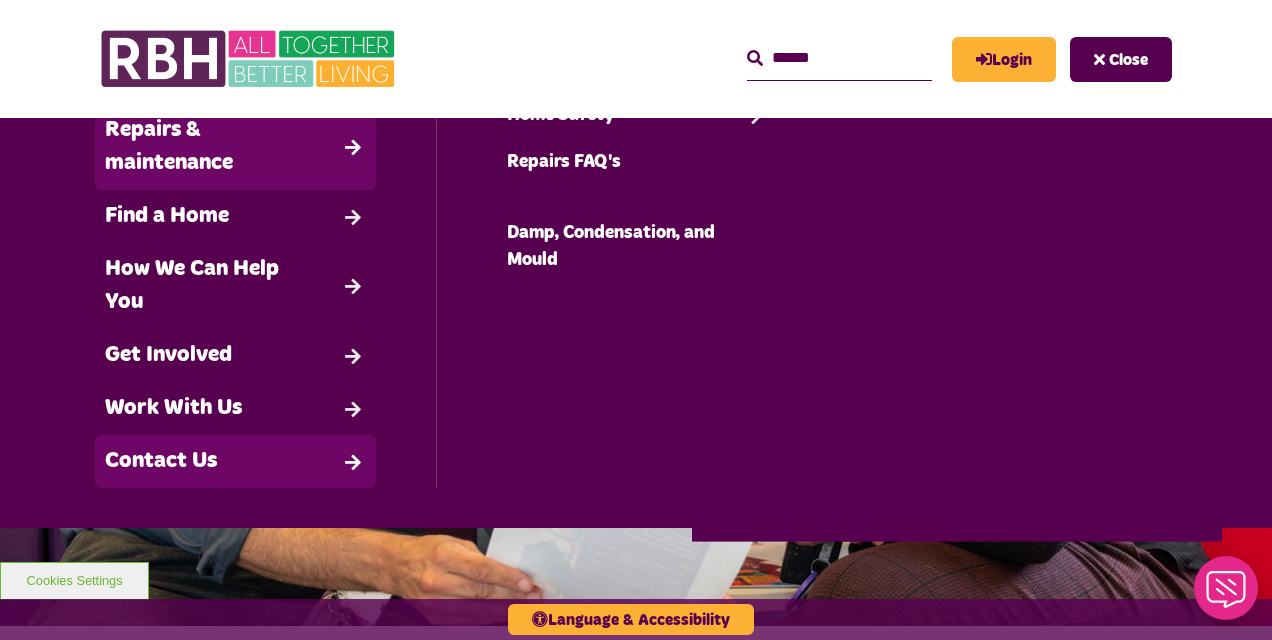 click on "Contact Us" at bounding box center [235, 461] 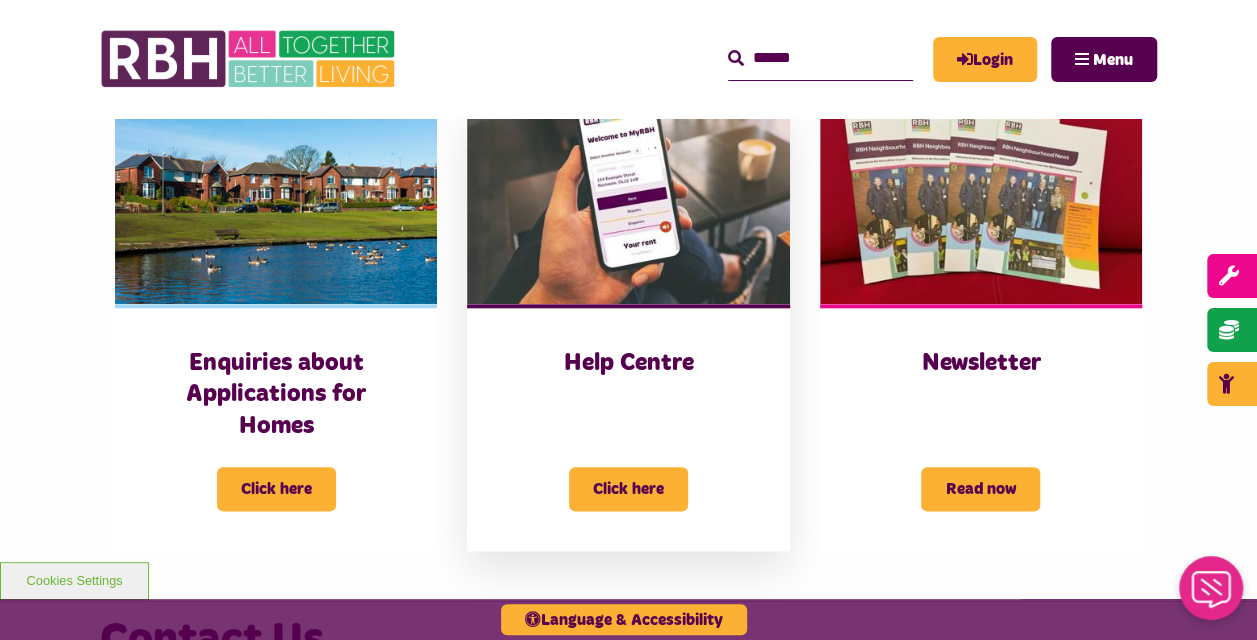 scroll, scrollTop: 800, scrollLeft: 0, axis: vertical 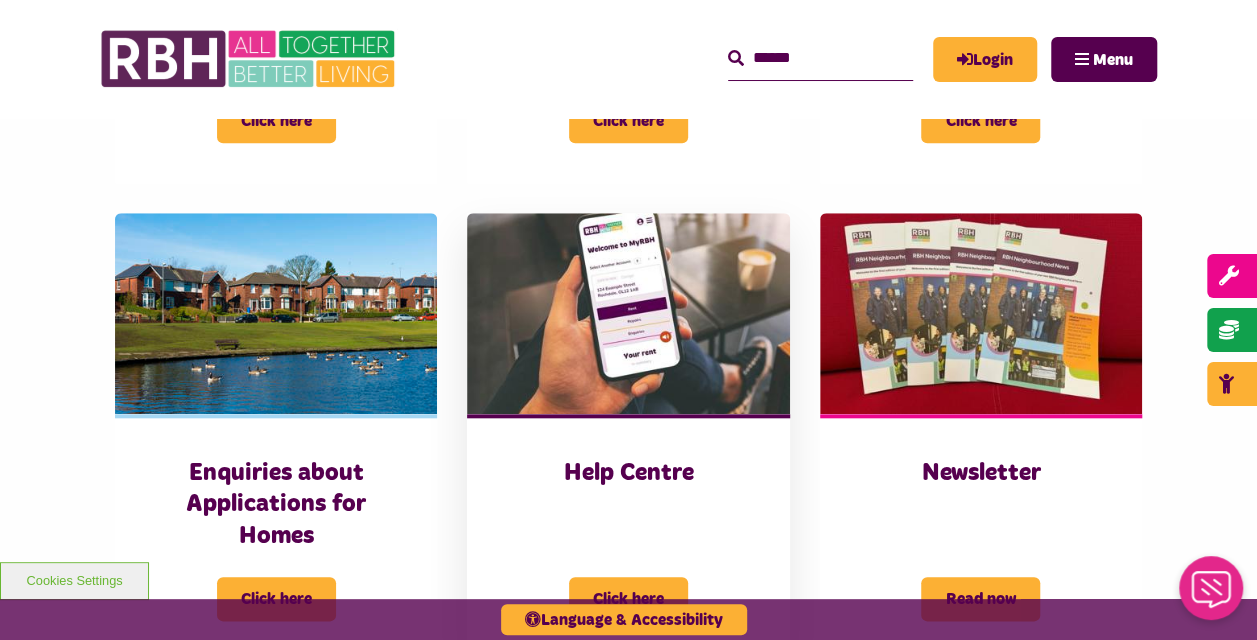 click at bounding box center [628, 313] 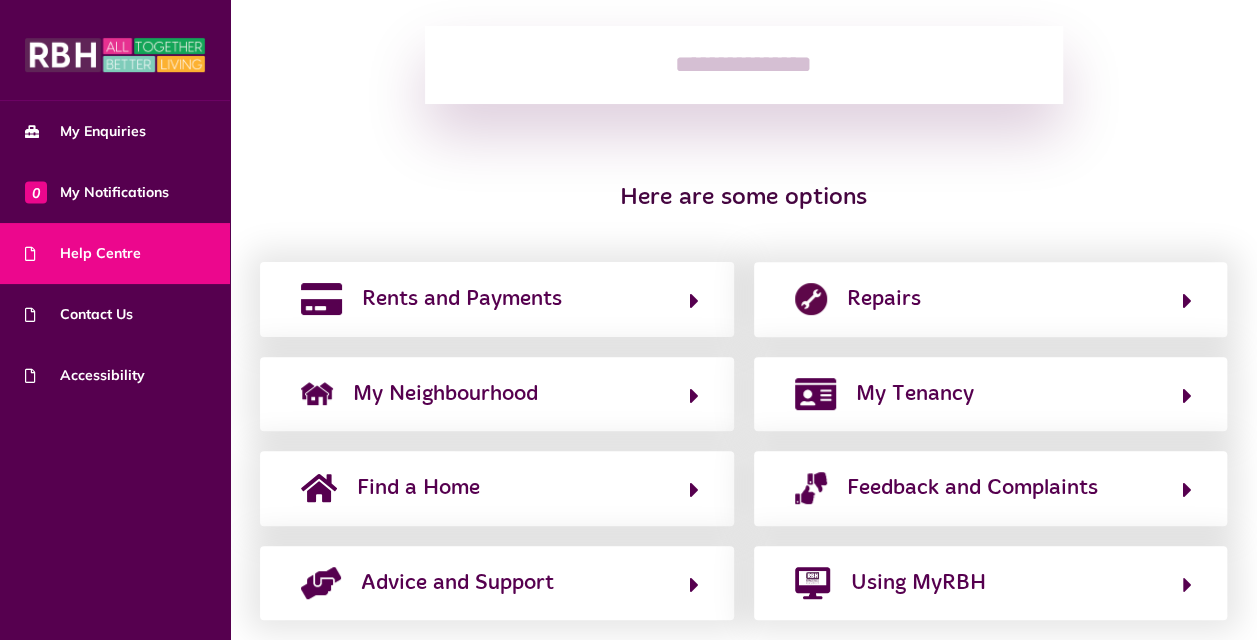 scroll, scrollTop: 340, scrollLeft: 0, axis: vertical 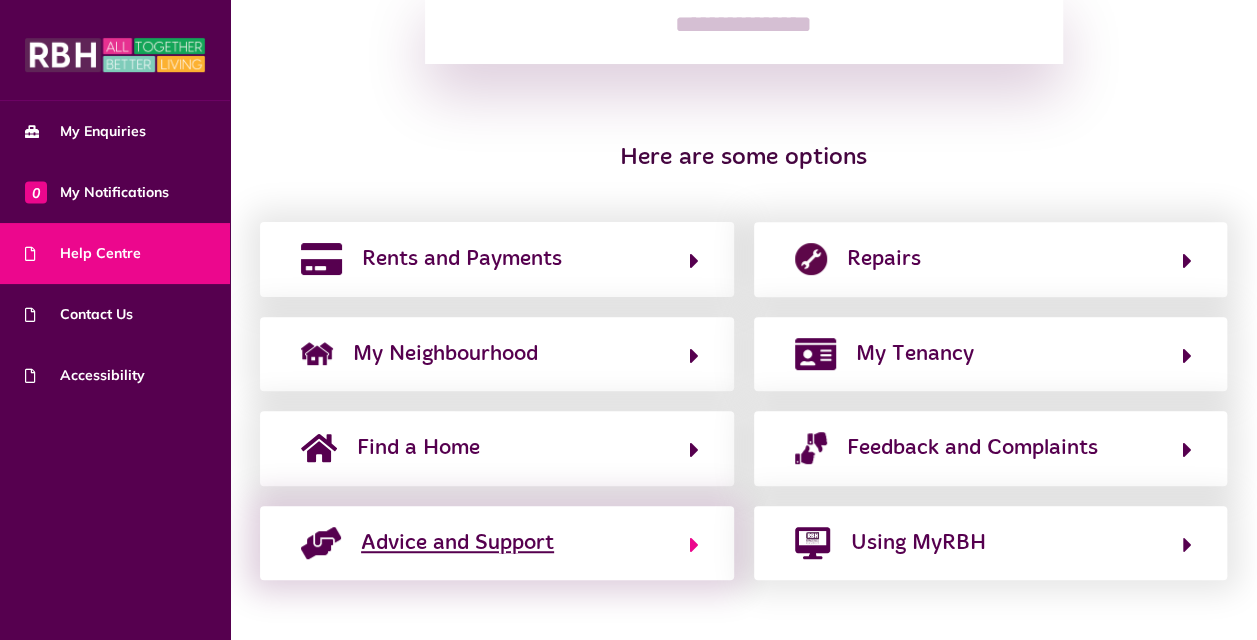 click on "Advice and Support" 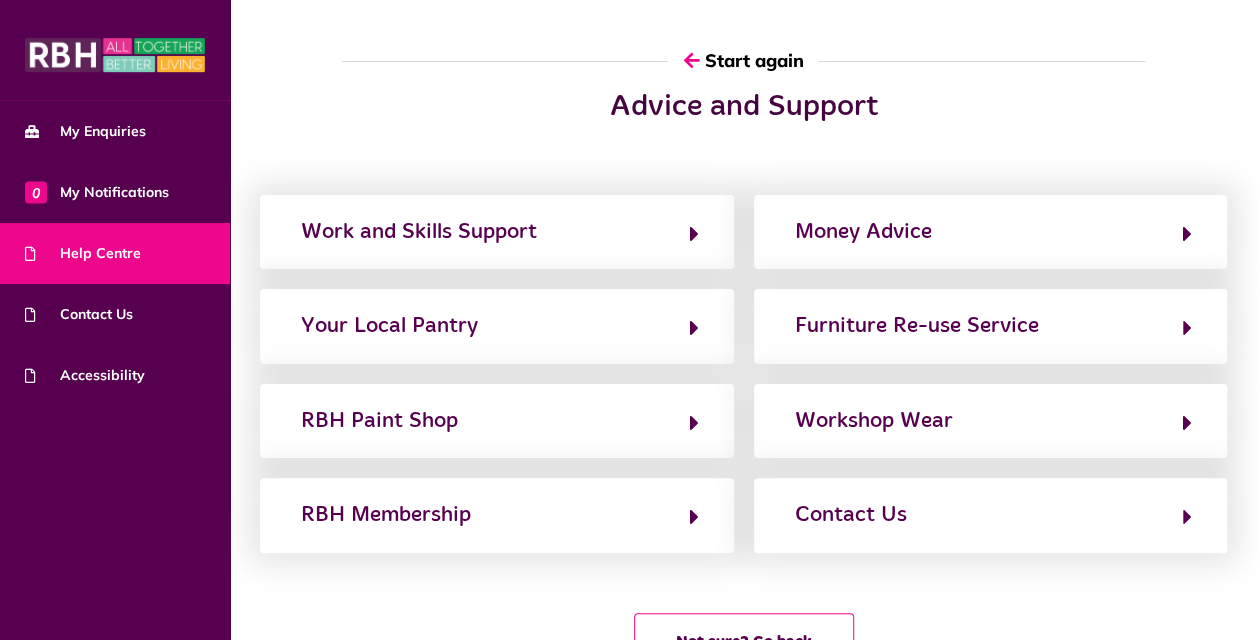 scroll, scrollTop: 0, scrollLeft: 0, axis: both 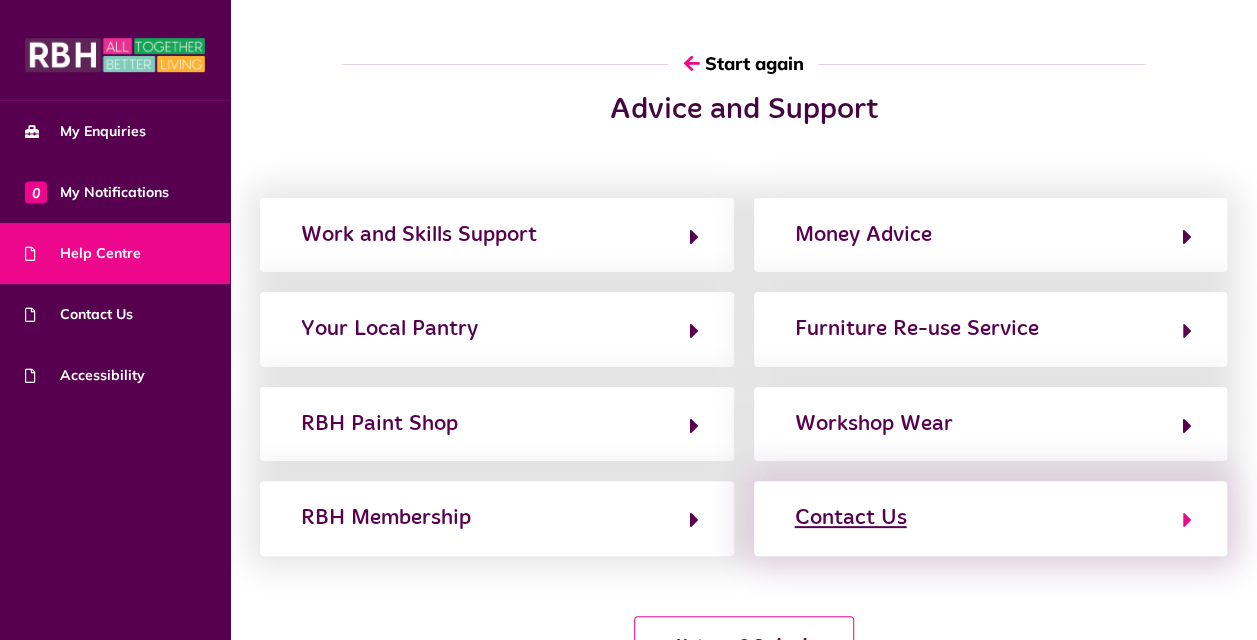 click on "Contact Us" 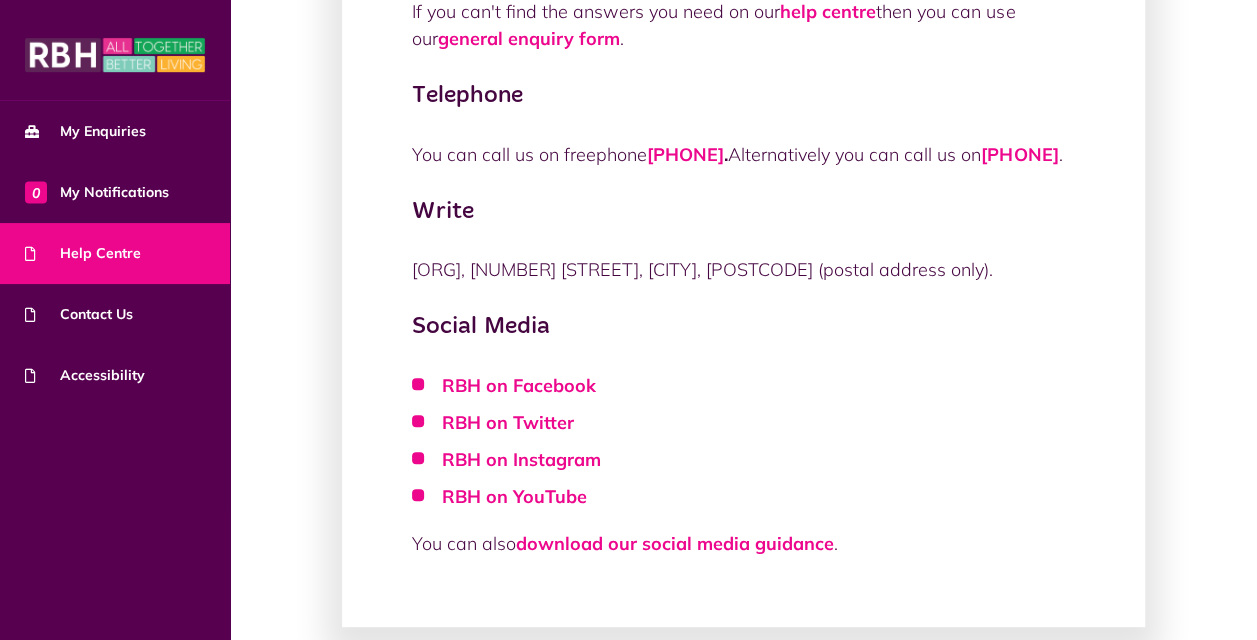 scroll, scrollTop: 300, scrollLeft: 0, axis: vertical 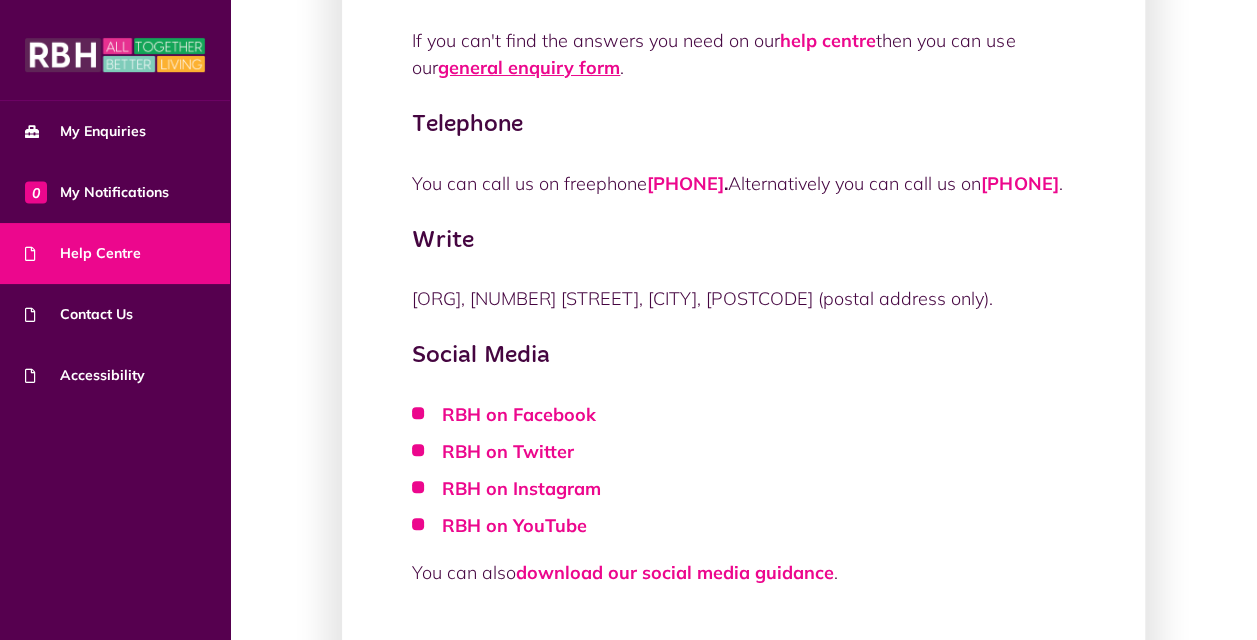 click on "general enquiry form" 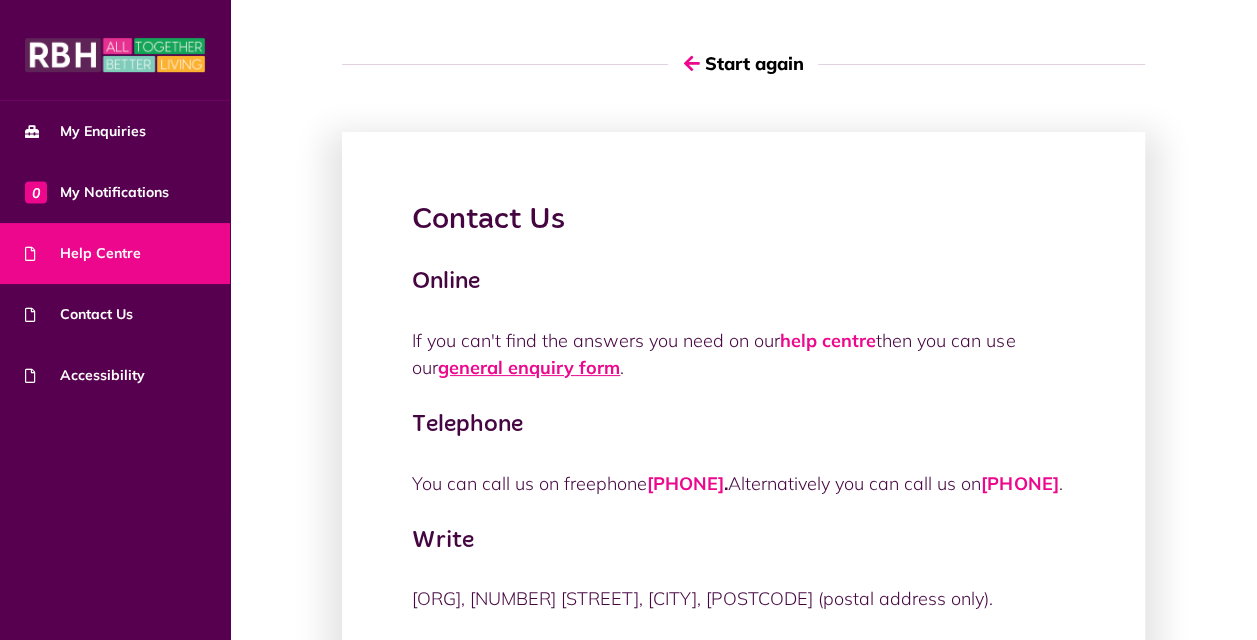 click on "general enquiry form" 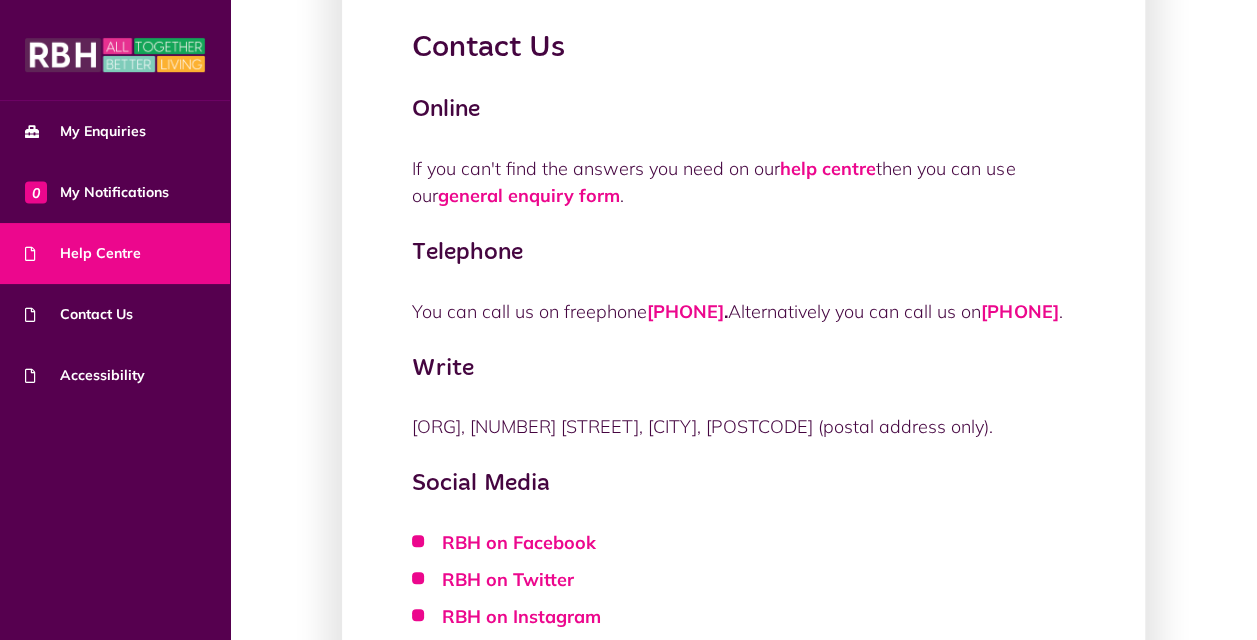 scroll, scrollTop: 0, scrollLeft: 0, axis: both 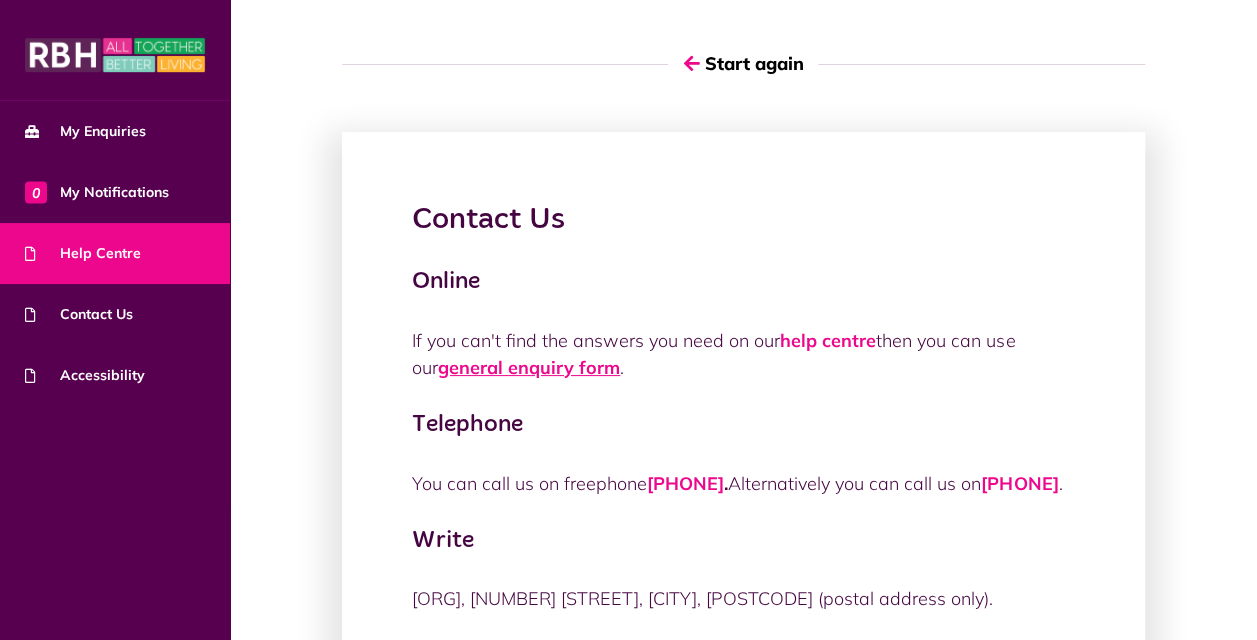 click on "general enquiry form" 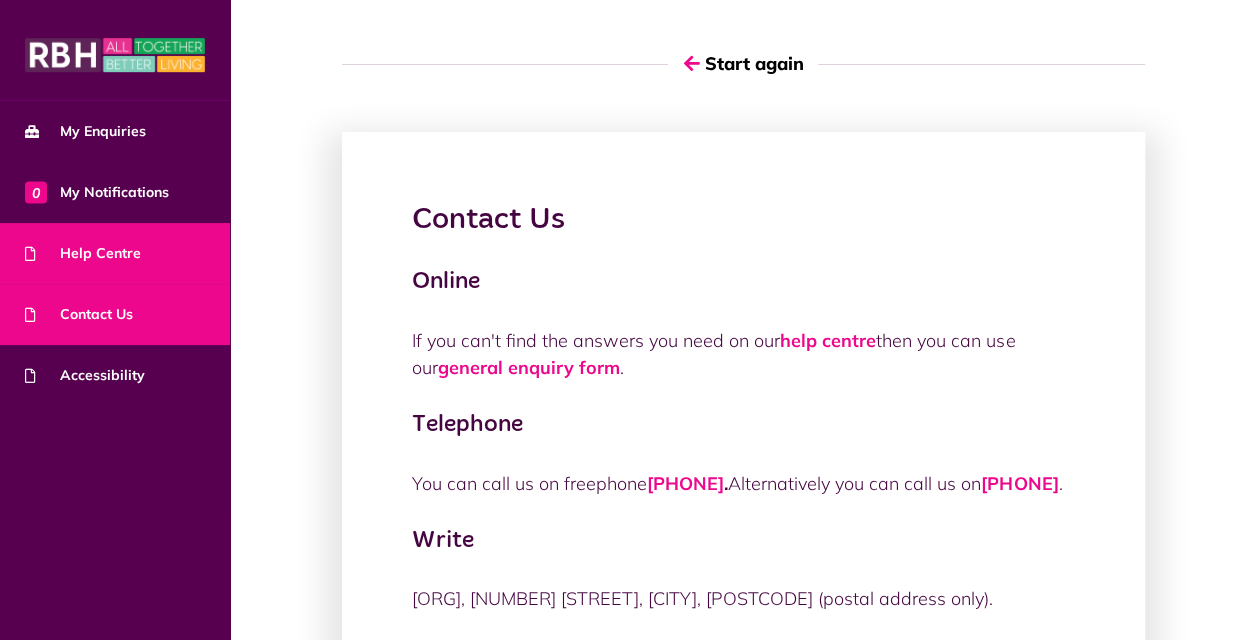 click on "Contact Us" at bounding box center (79, 314) 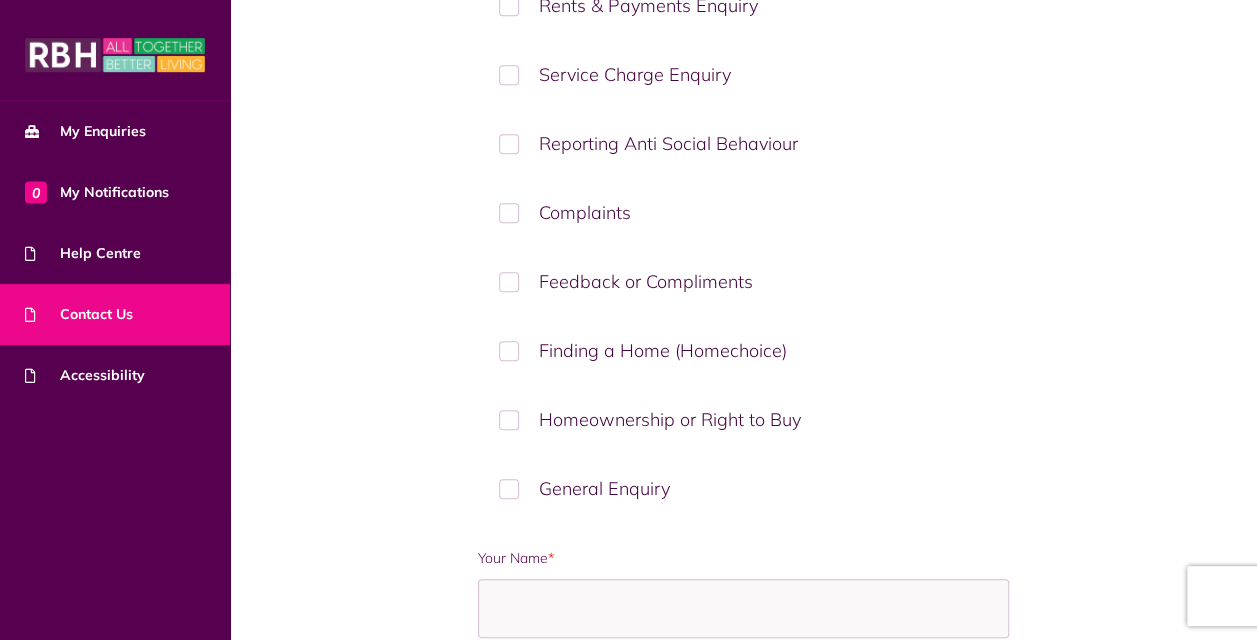 scroll, scrollTop: 500, scrollLeft: 0, axis: vertical 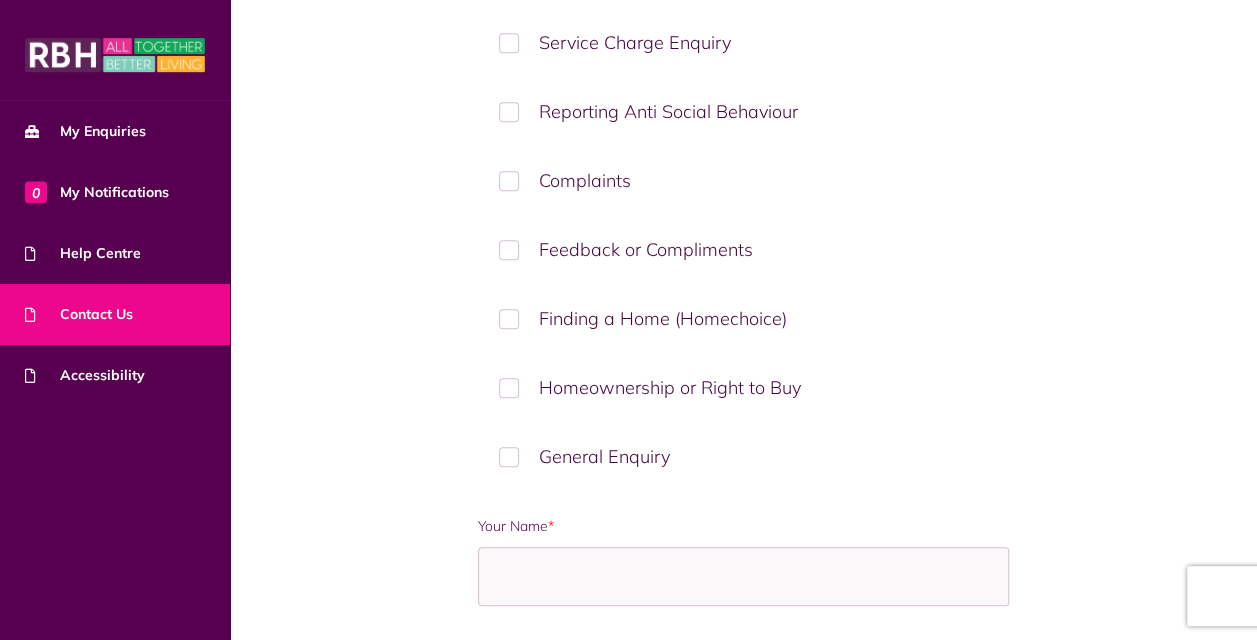 click on "General Enquiry" at bounding box center (743, 456) 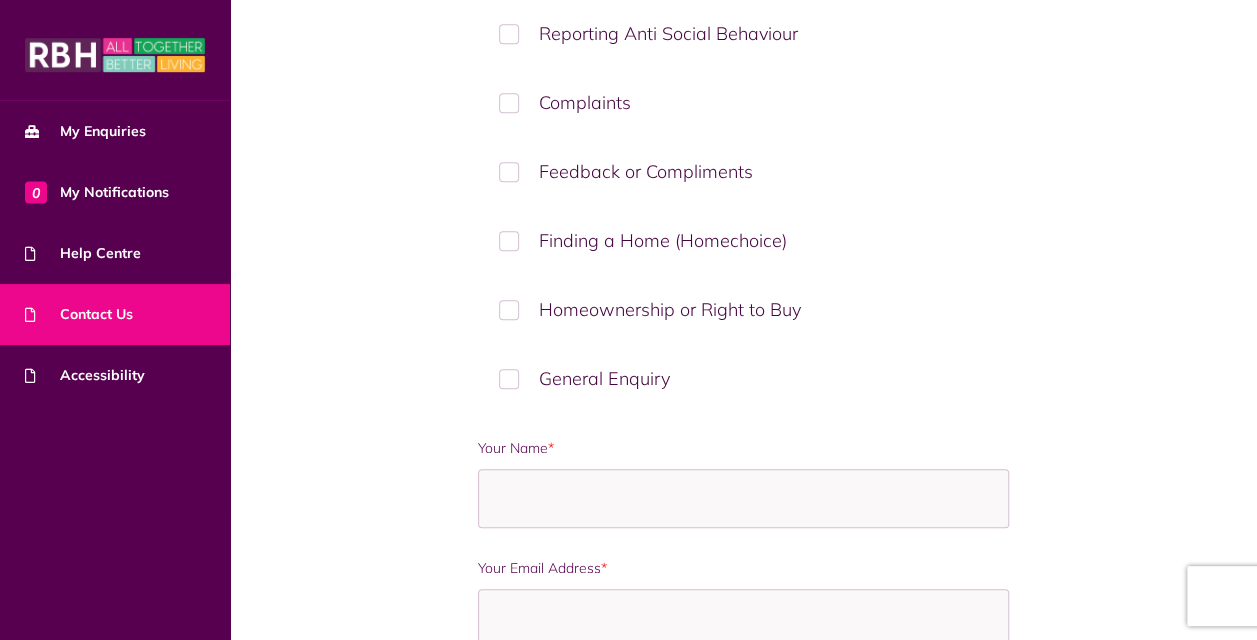 scroll, scrollTop: 800, scrollLeft: 0, axis: vertical 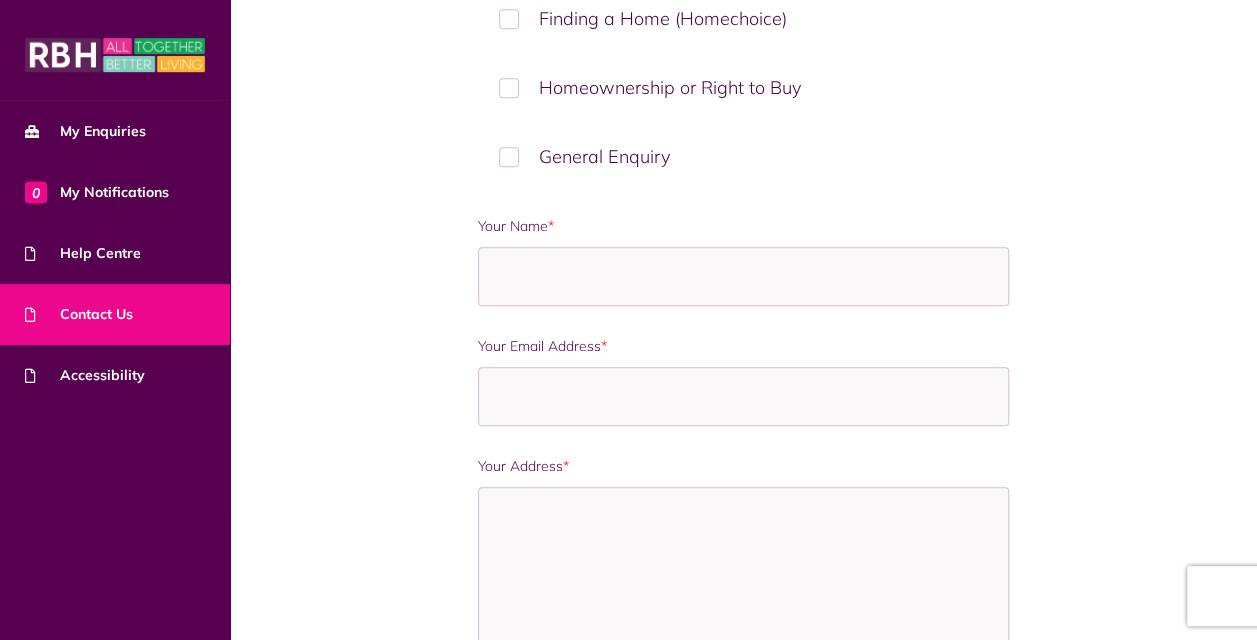 drag, startPoint x: 569, startPoint y: 525, endPoint x: 404, endPoint y: 425, distance: 192.93782 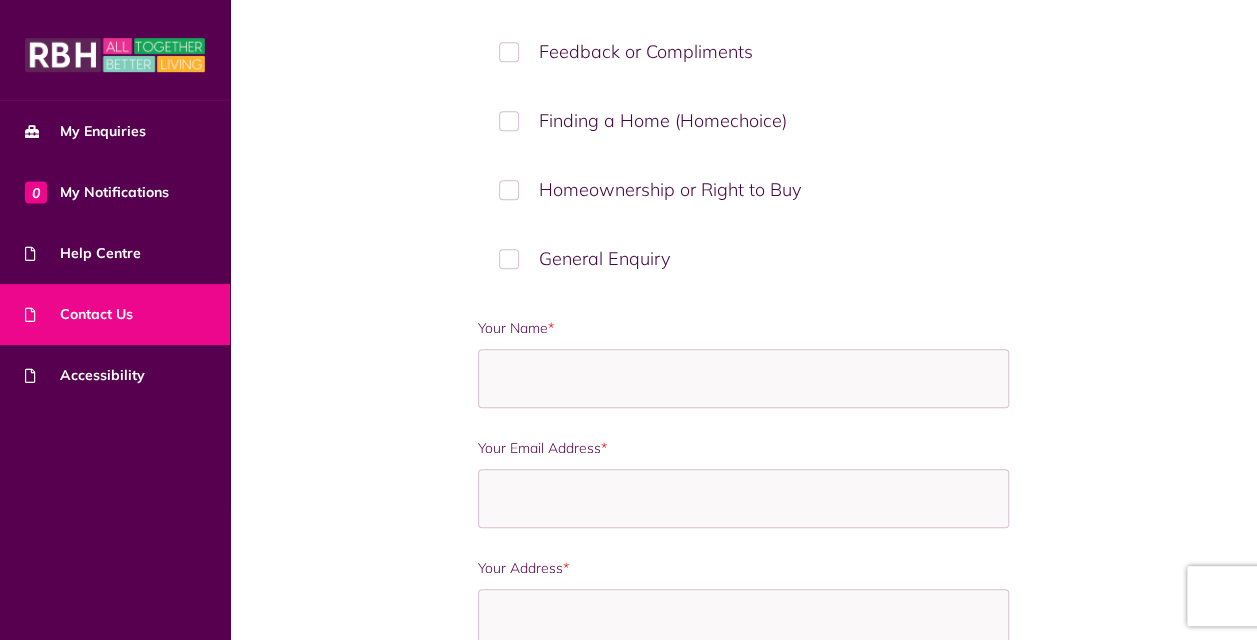 scroll, scrollTop: 900, scrollLeft: 0, axis: vertical 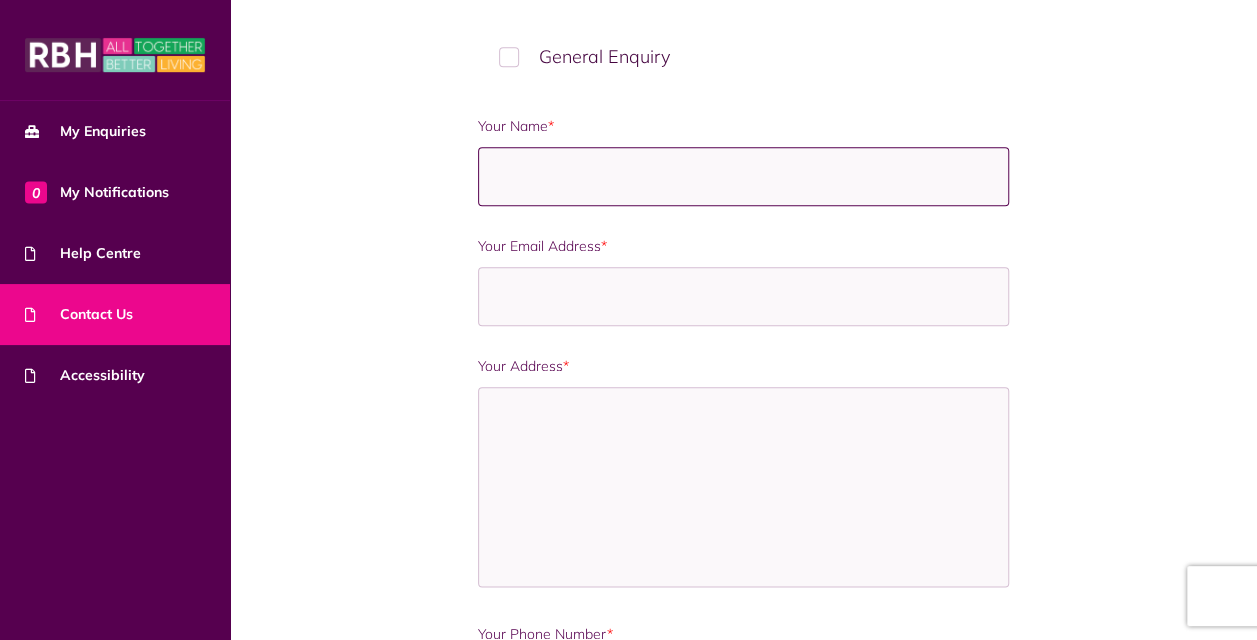 click on "Your Name                                              *" at bounding box center (743, 176) 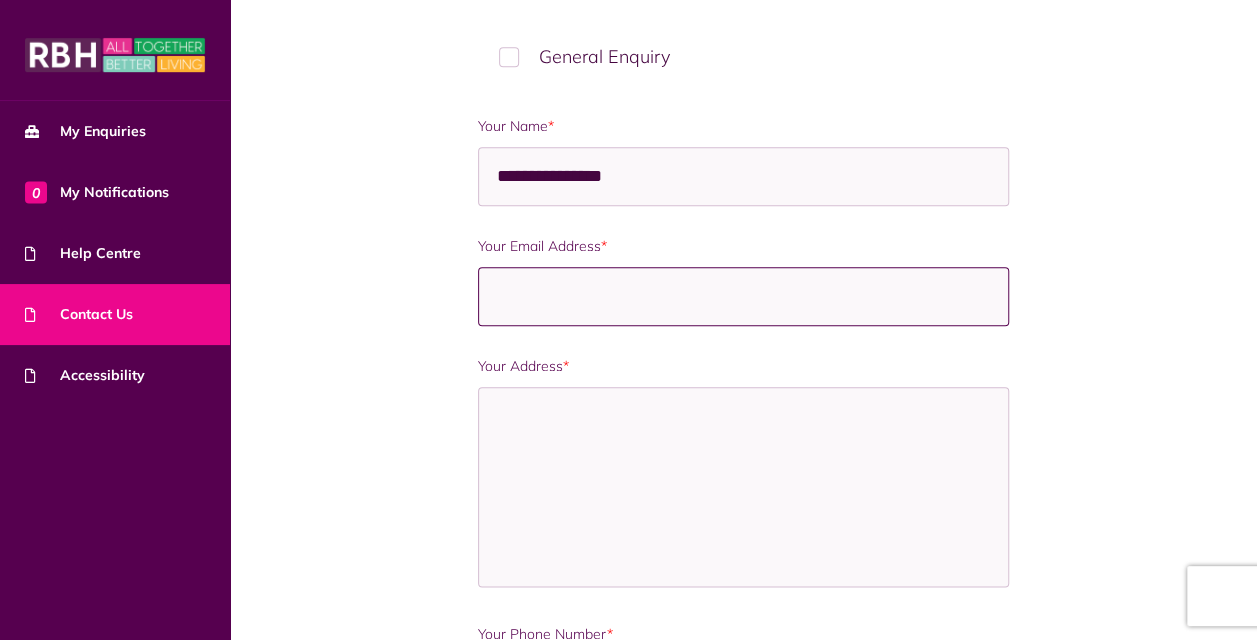 type on "**********" 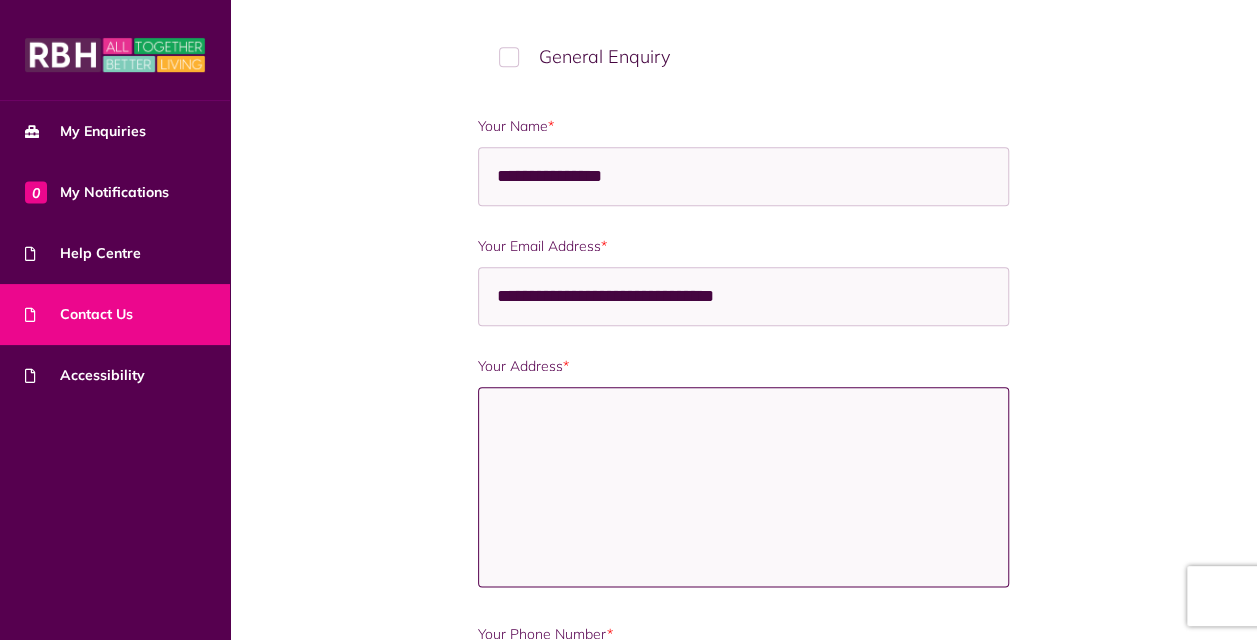 type on "**********" 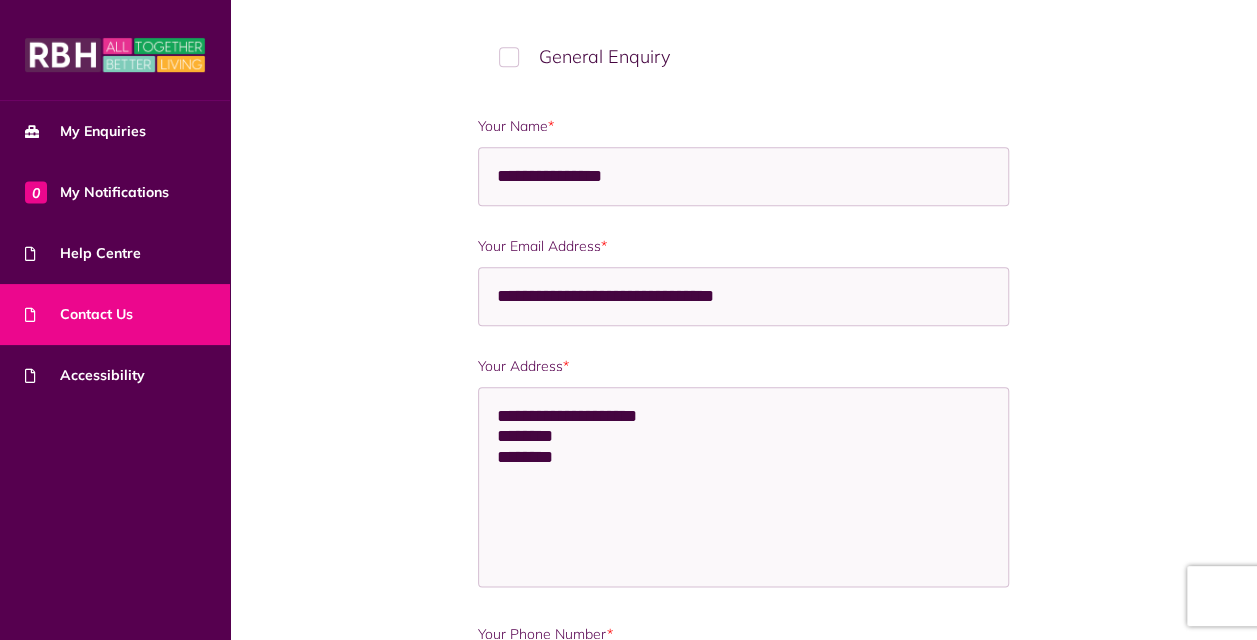type on "**********" 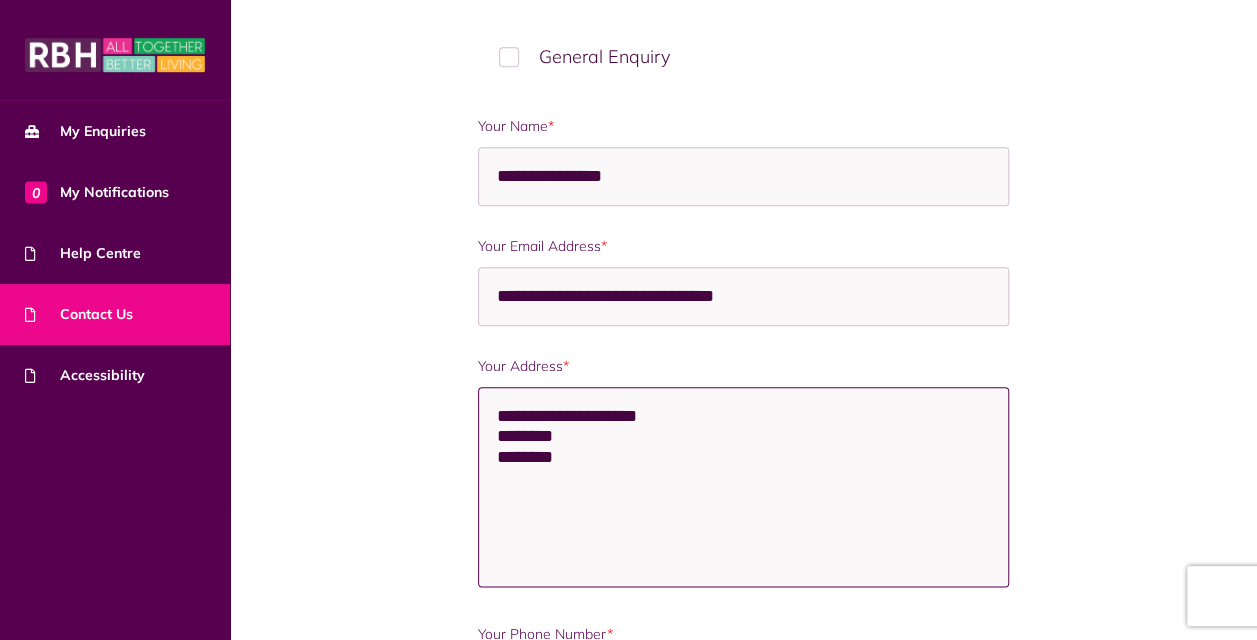 drag, startPoint x: 597, startPoint y: 449, endPoint x: 414, endPoint y: 373, distance: 198.15398 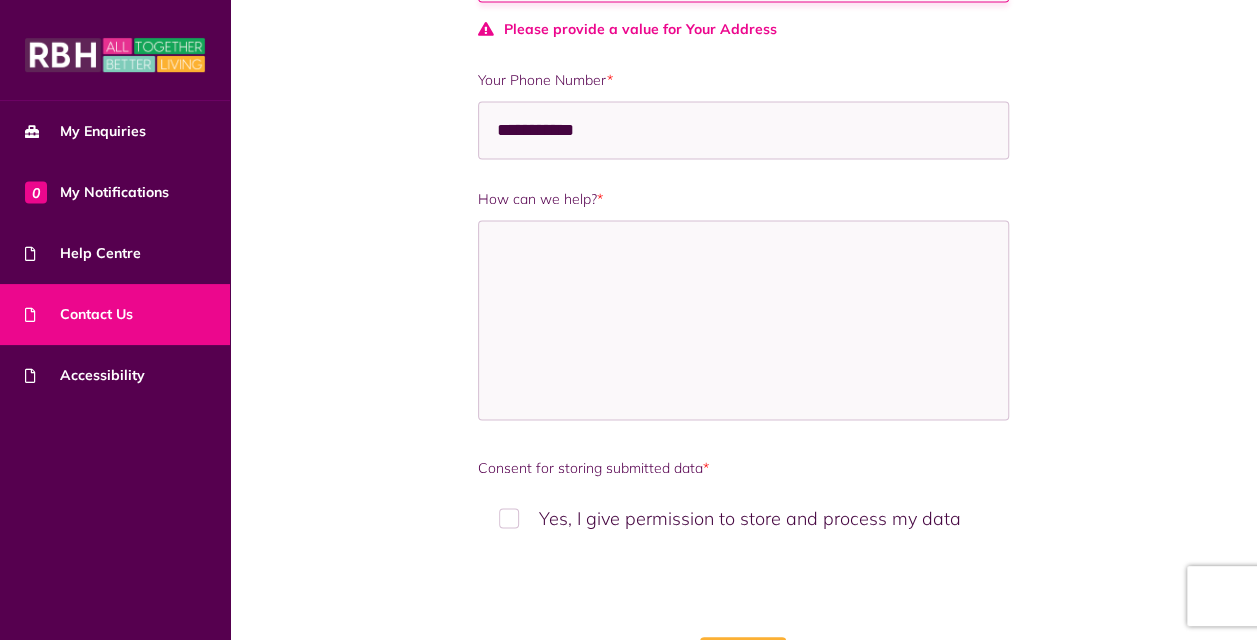 scroll, scrollTop: 1500, scrollLeft: 0, axis: vertical 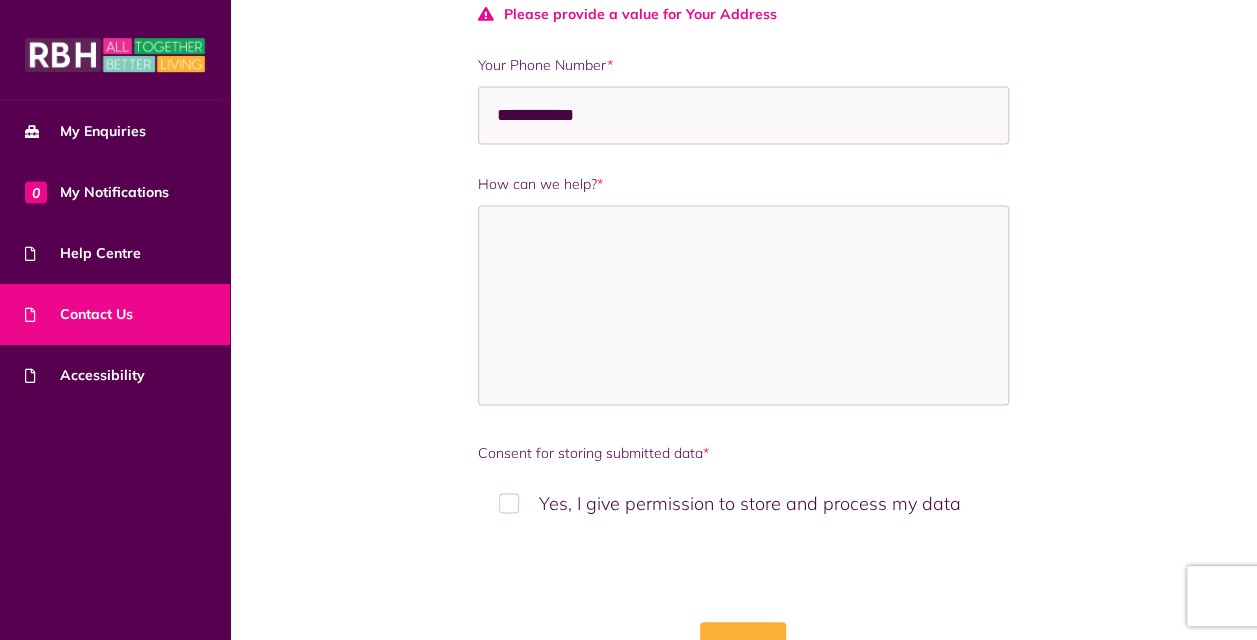 type 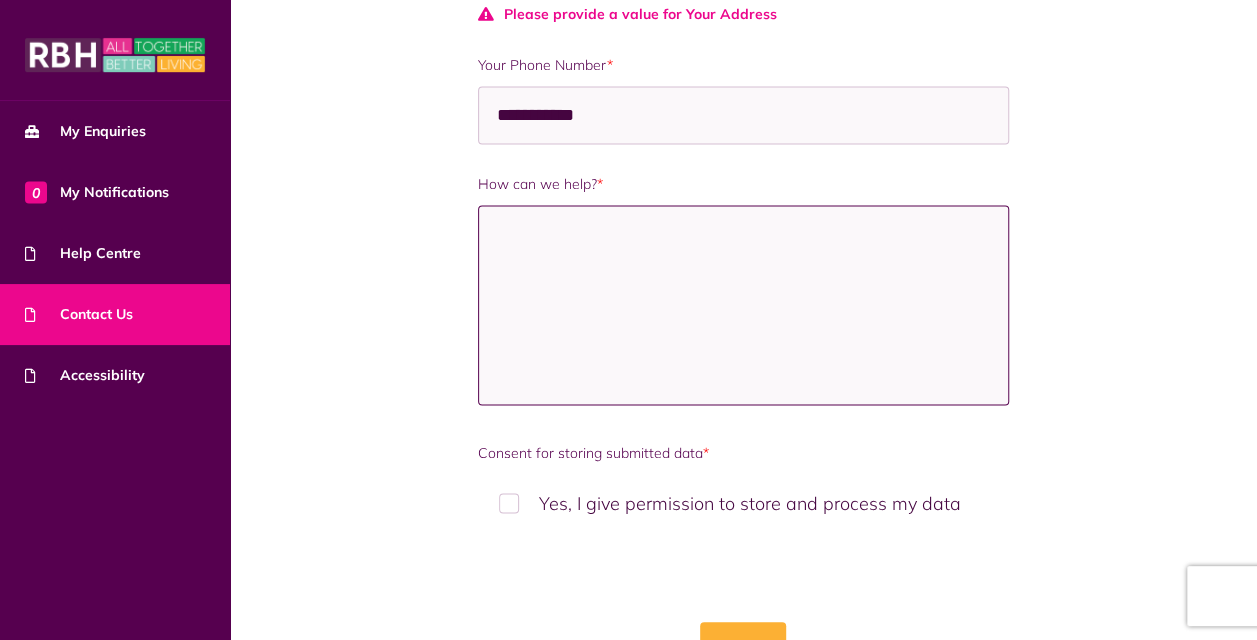 click on "How can we help?                                              *" at bounding box center [743, 305] 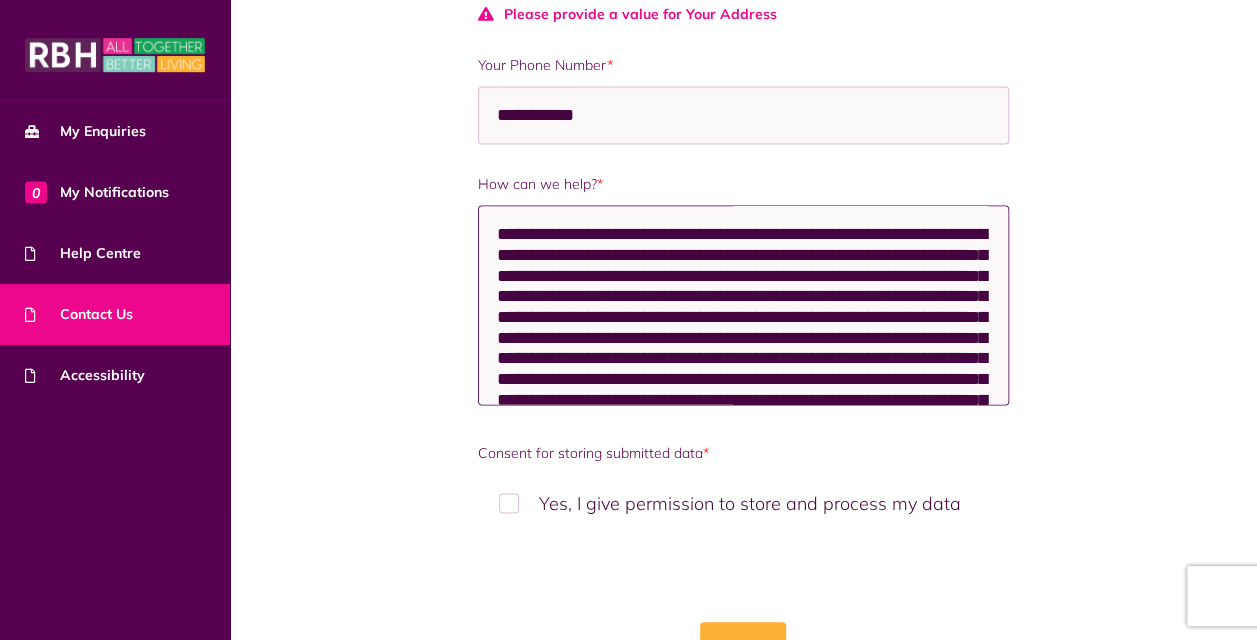 scroll, scrollTop: 254, scrollLeft: 0, axis: vertical 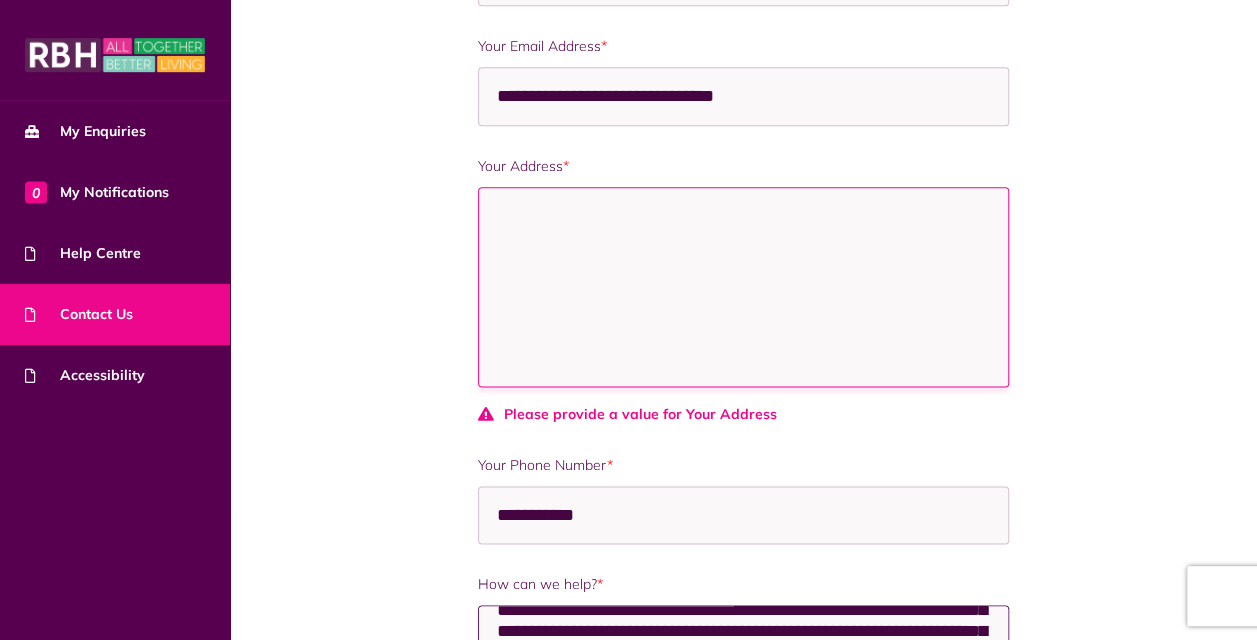 type on "**********" 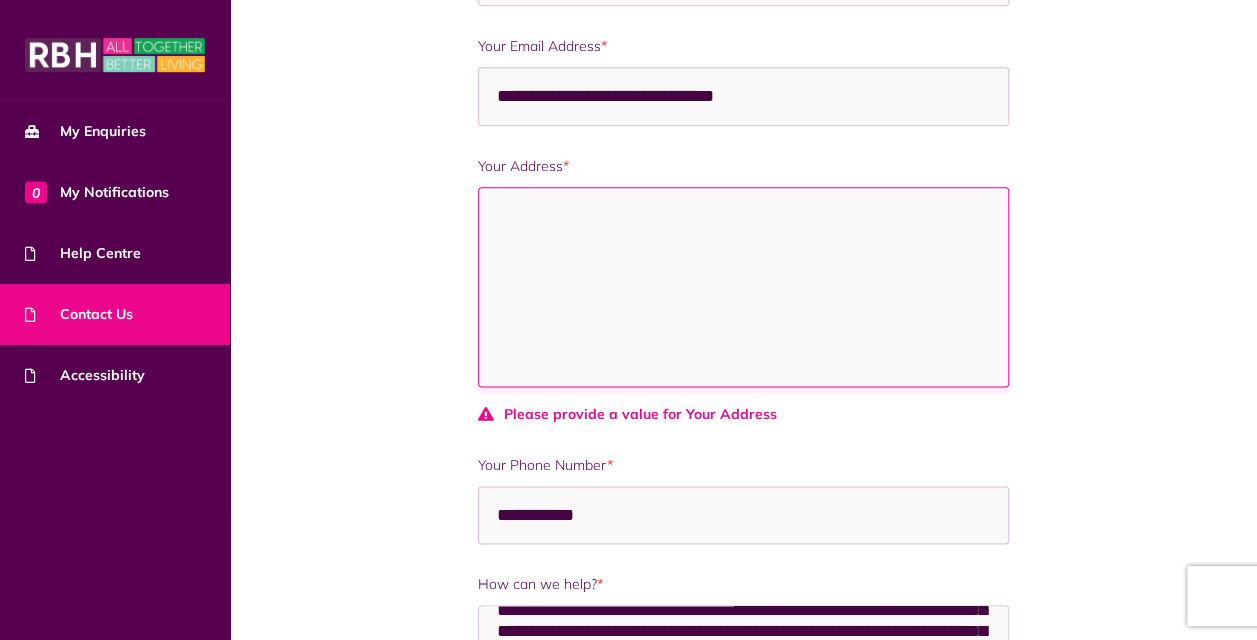 click on "Your Address                                              *" at bounding box center [743, 287] 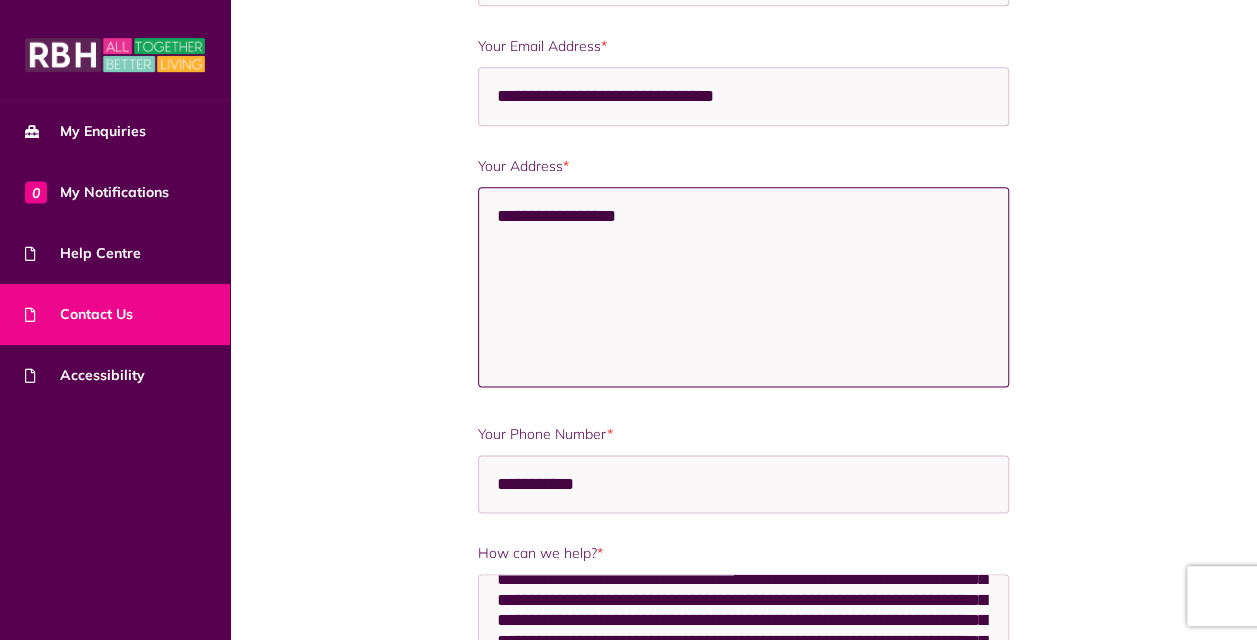 paste on "**********" 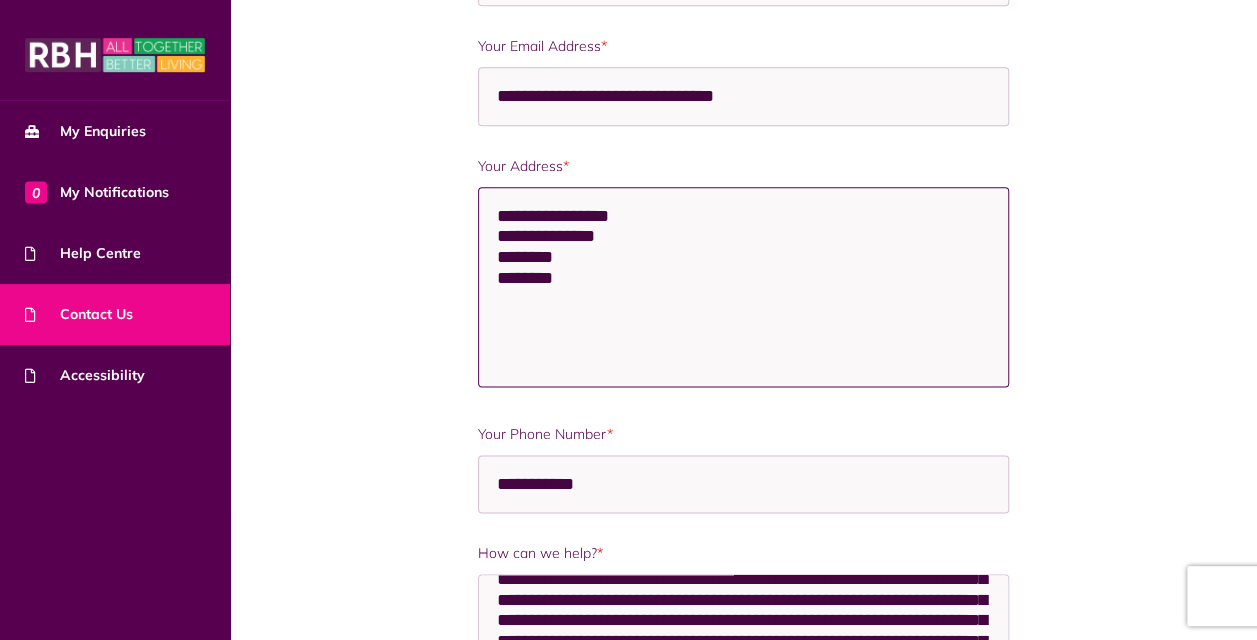 type on "**********" 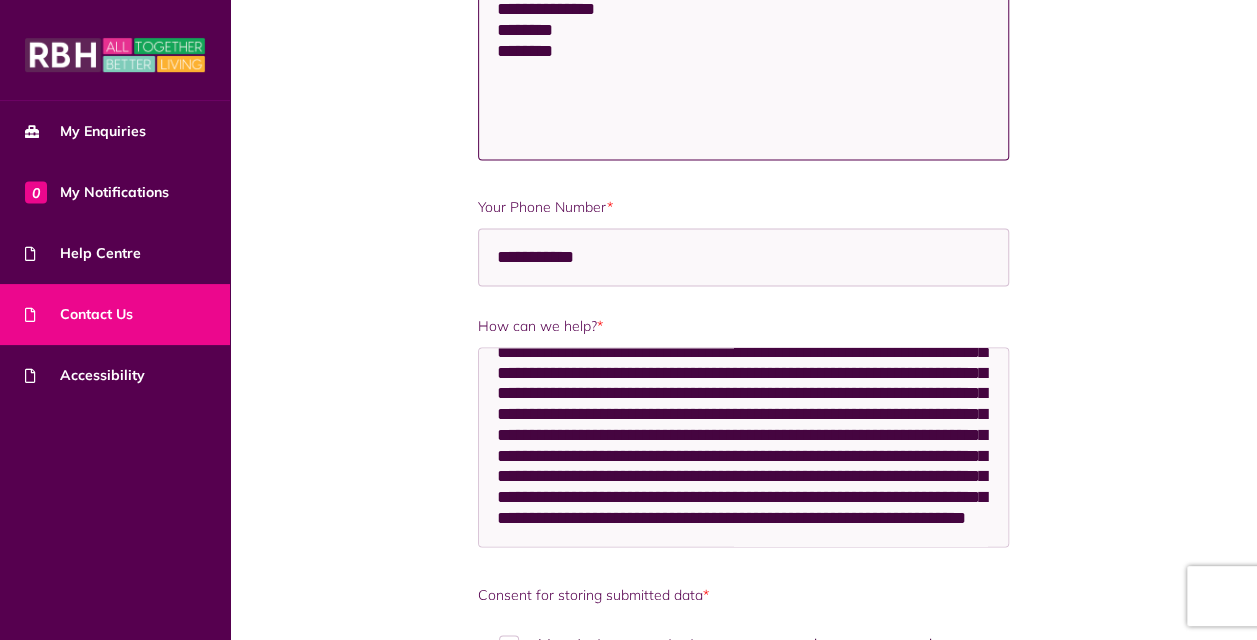 scroll, scrollTop: 1400, scrollLeft: 0, axis: vertical 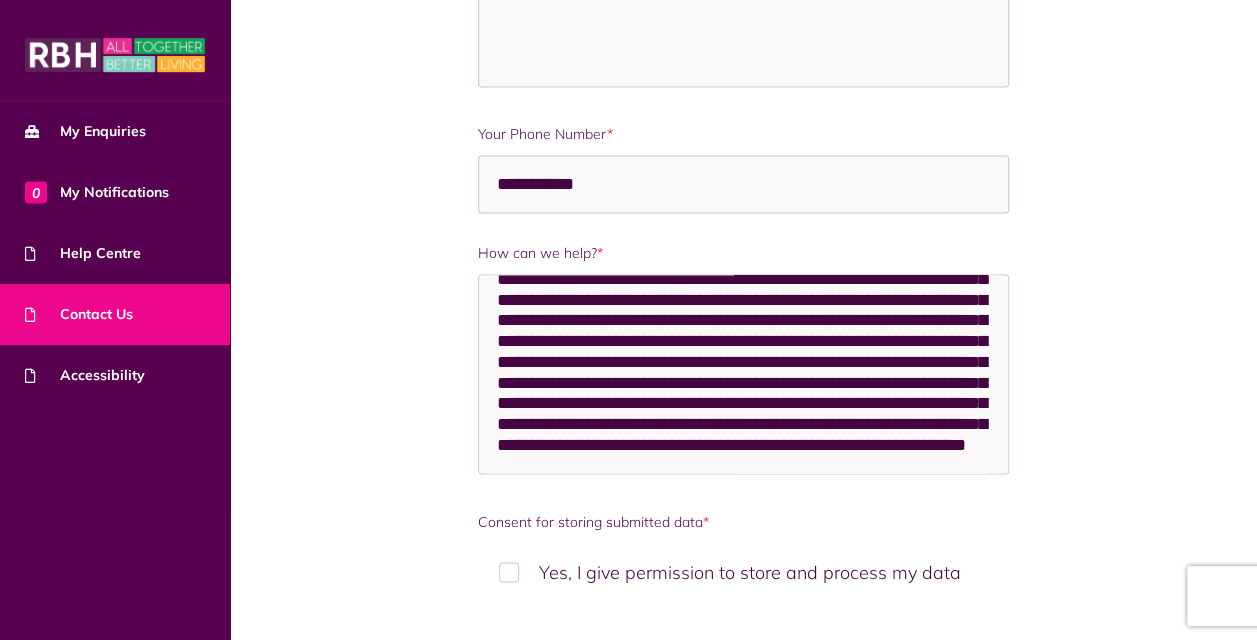 click on "Yes, I give permission to store and process my data" at bounding box center [743, 571] 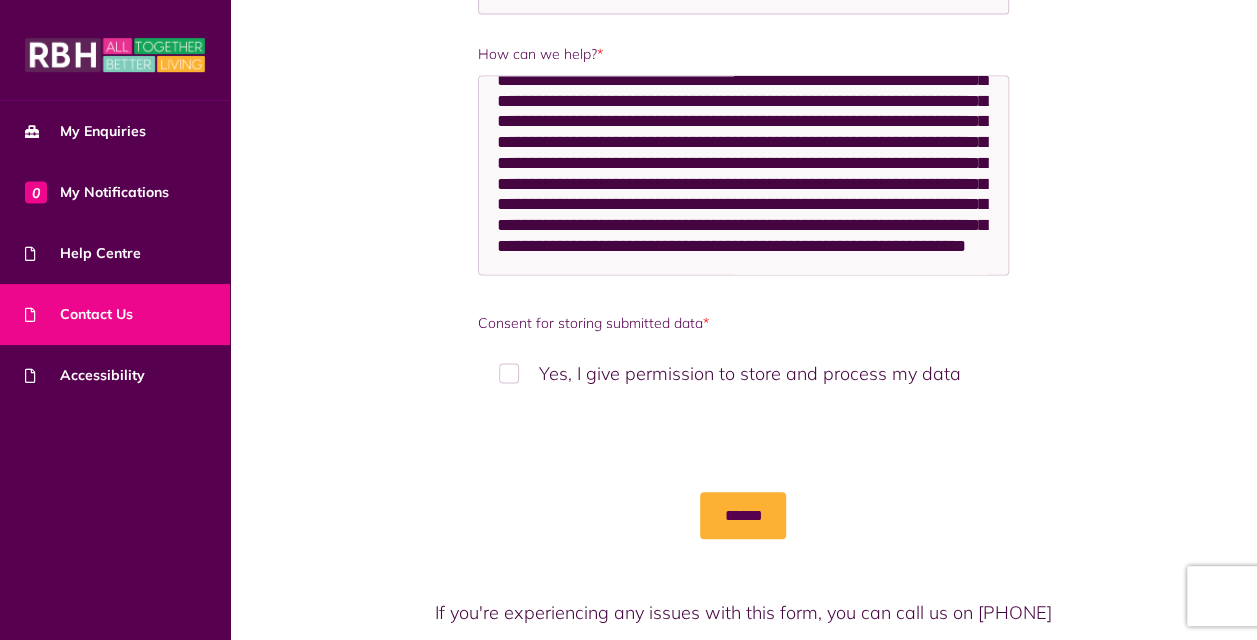 scroll, scrollTop: 1600, scrollLeft: 0, axis: vertical 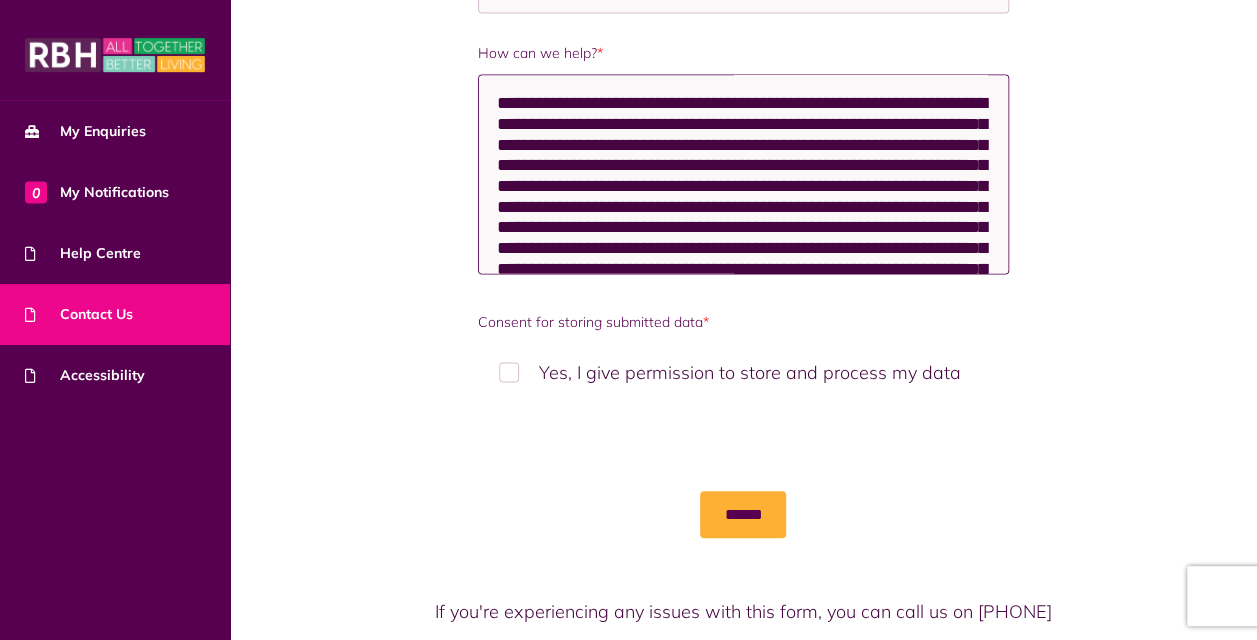 drag, startPoint x: 793, startPoint y: 247, endPoint x: 445, endPoint y: 20, distance: 415.49127 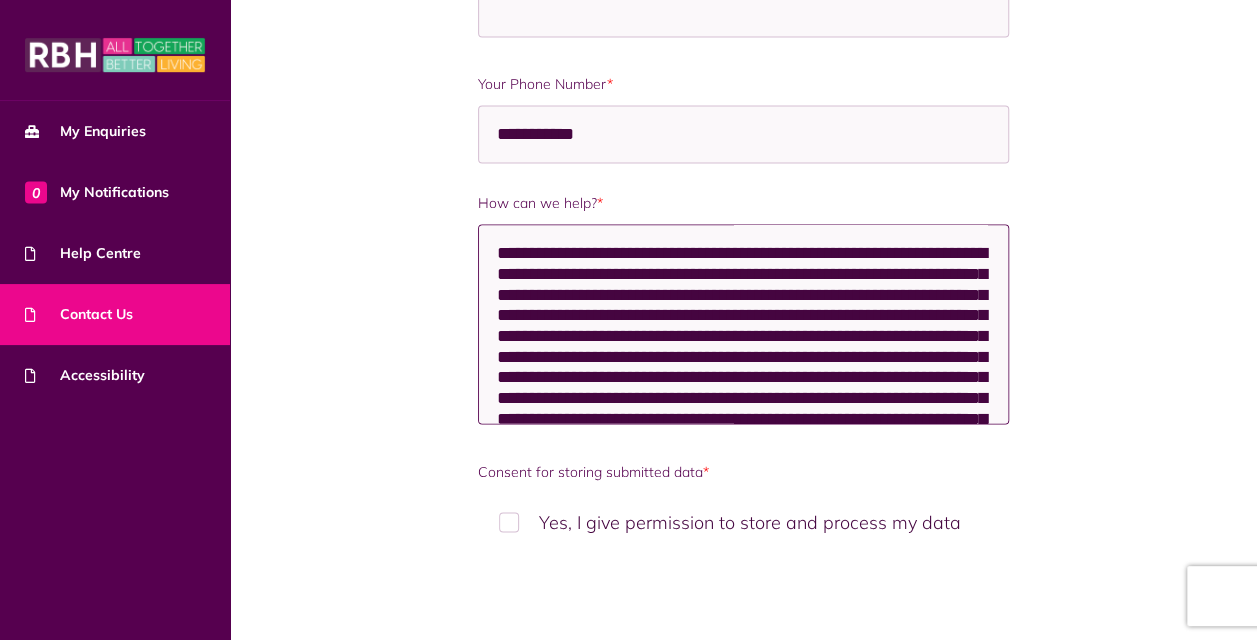scroll, scrollTop: 1666, scrollLeft: 0, axis: vertical 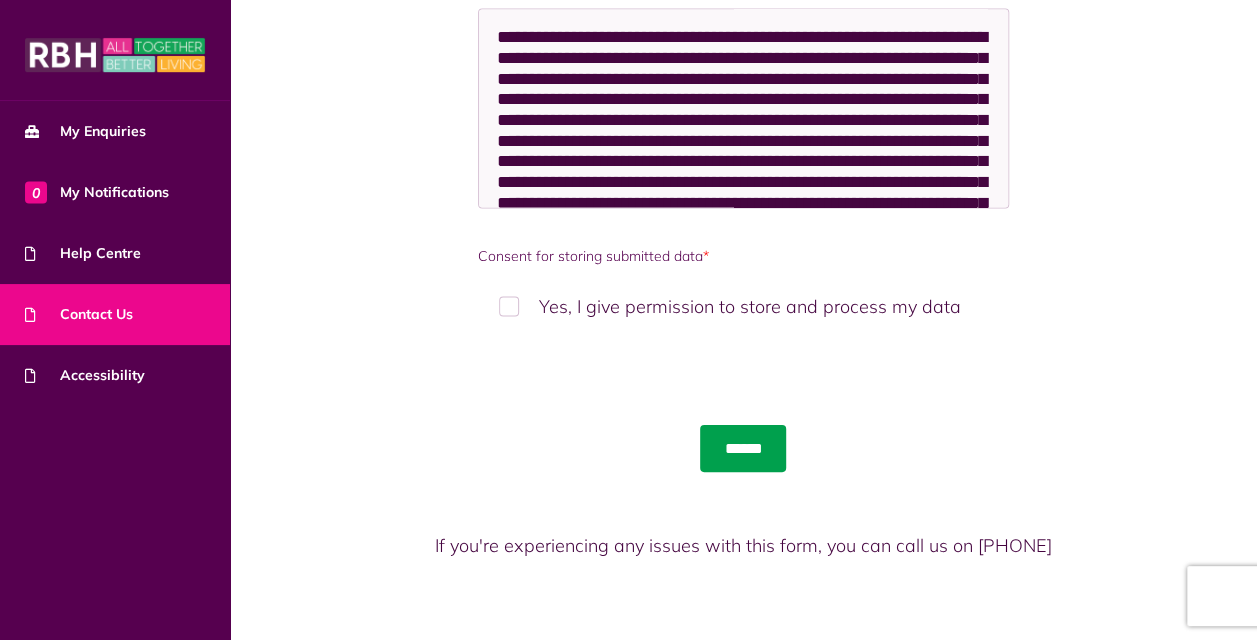 click on "******" at bounding box center [743, 448] 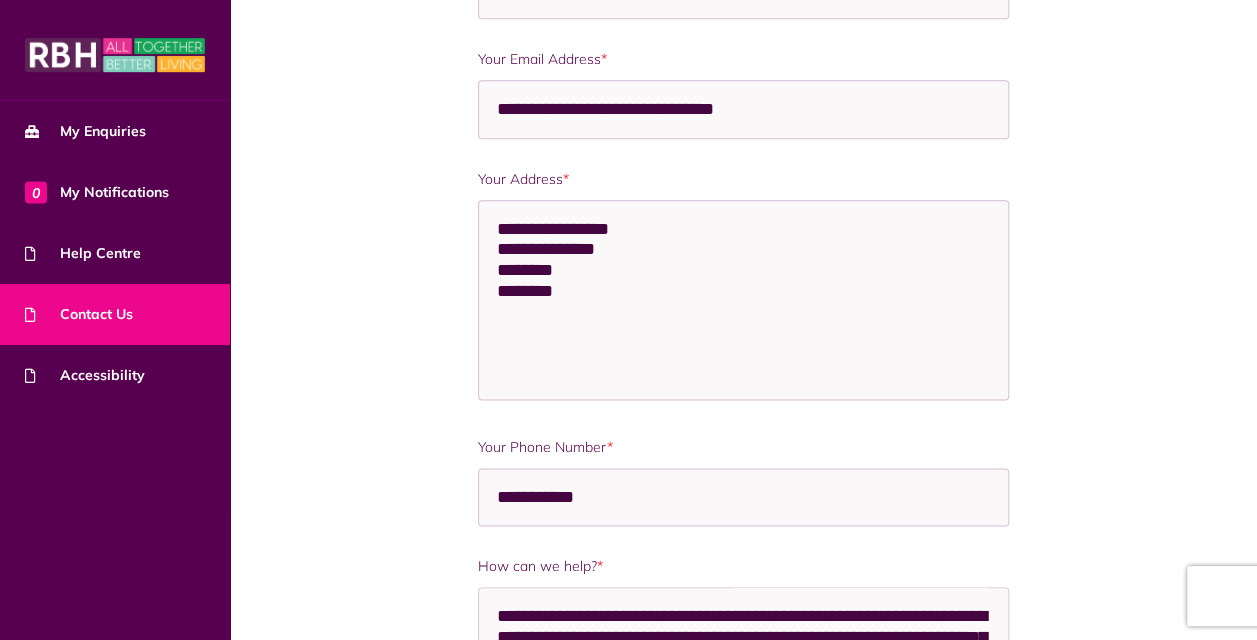 scroll, scrollTop: 1487, scrollLeft: 0, axis: vertical 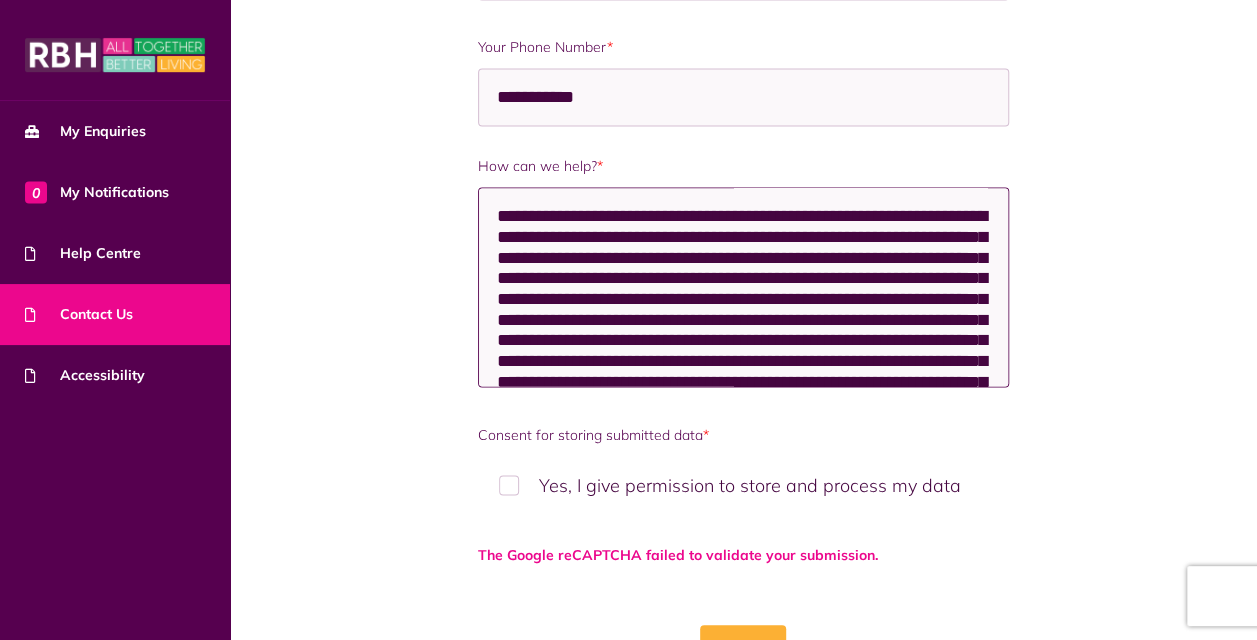 drag, startPoint x: 824, startPoint y: 358, endPoint x: 348, endPoint y: 91, distance: 545.7701 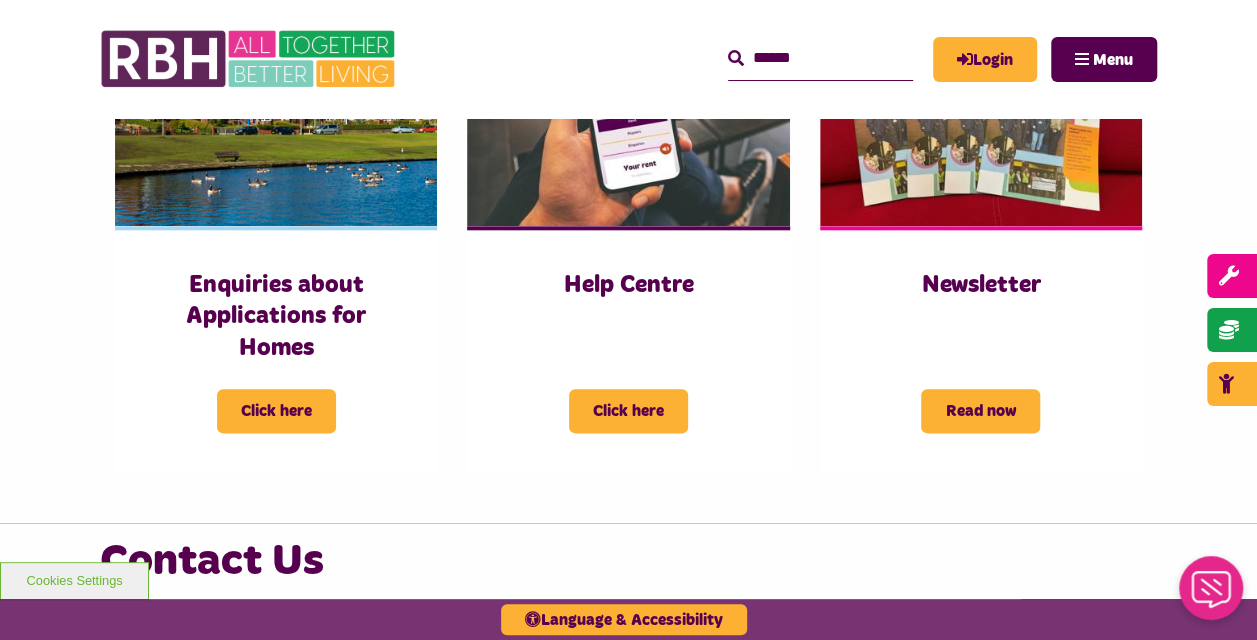 scroll, scrollTop: 1000, scrollLeft: 0, axis: vertical 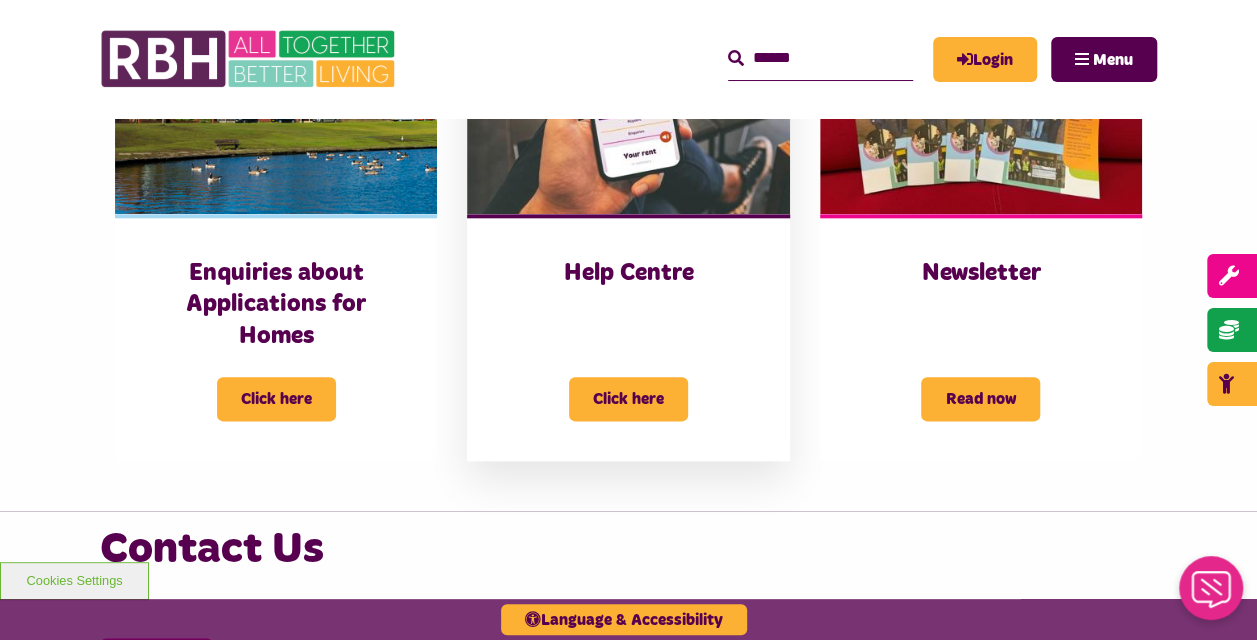 click on "Help Centre" at bounding box center [628, 273] 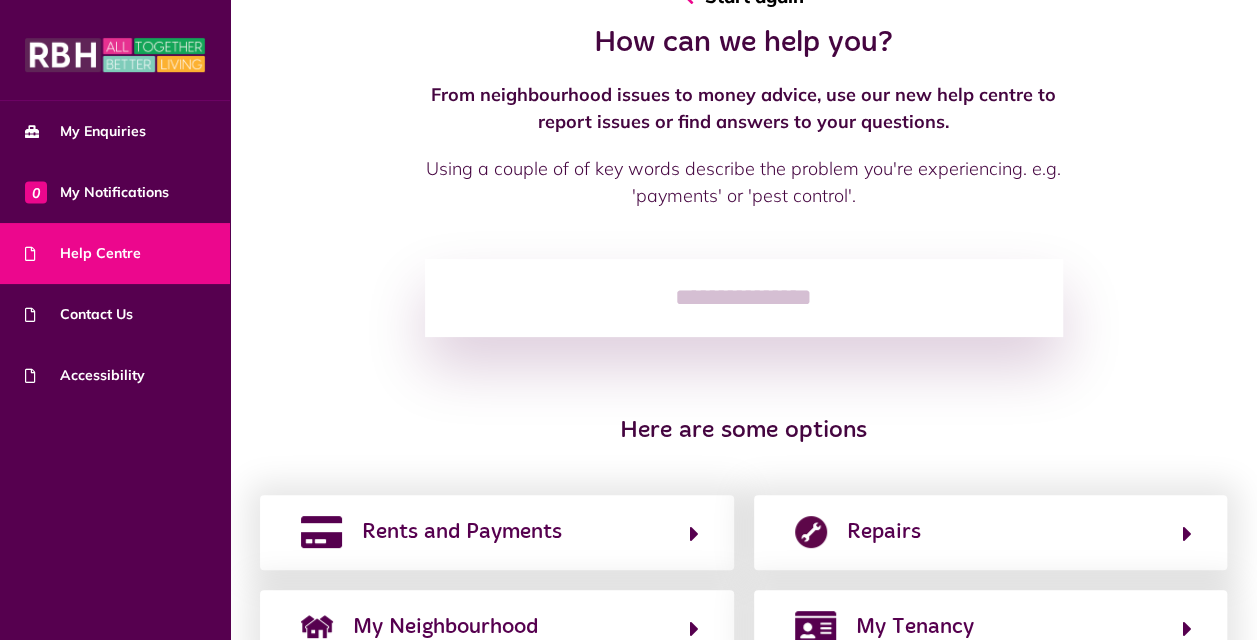 scroll, scrollTop: 0, scrollLeft: 0, axis: both 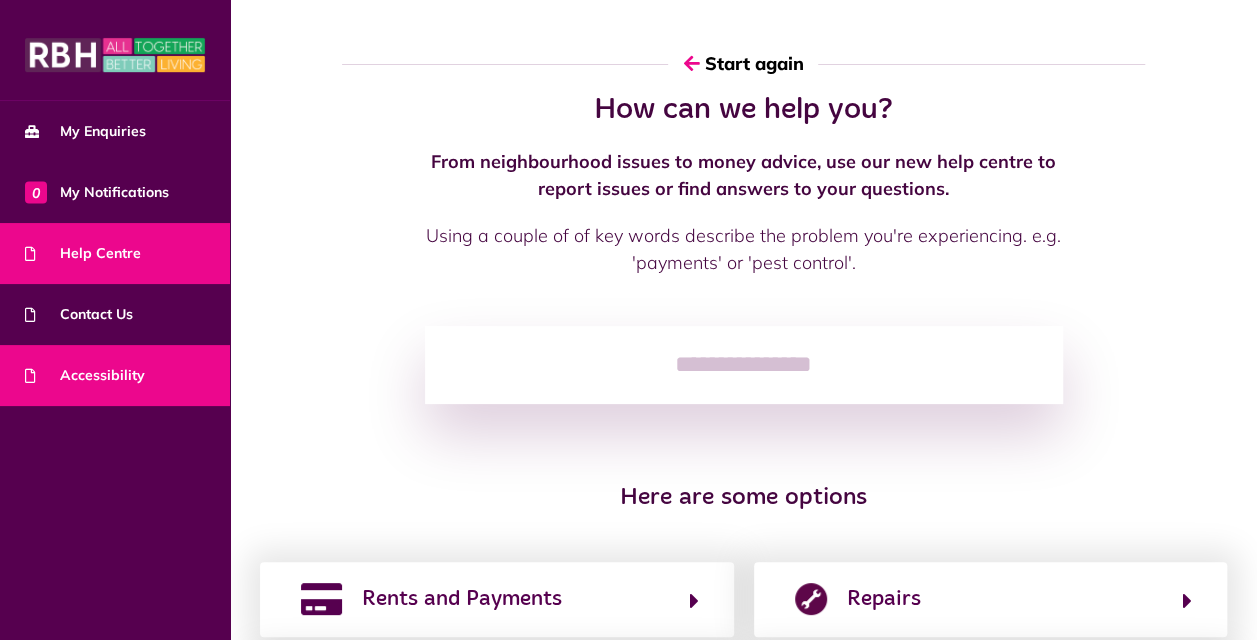 click on "Accessibility" at bounding box center (85, 375) 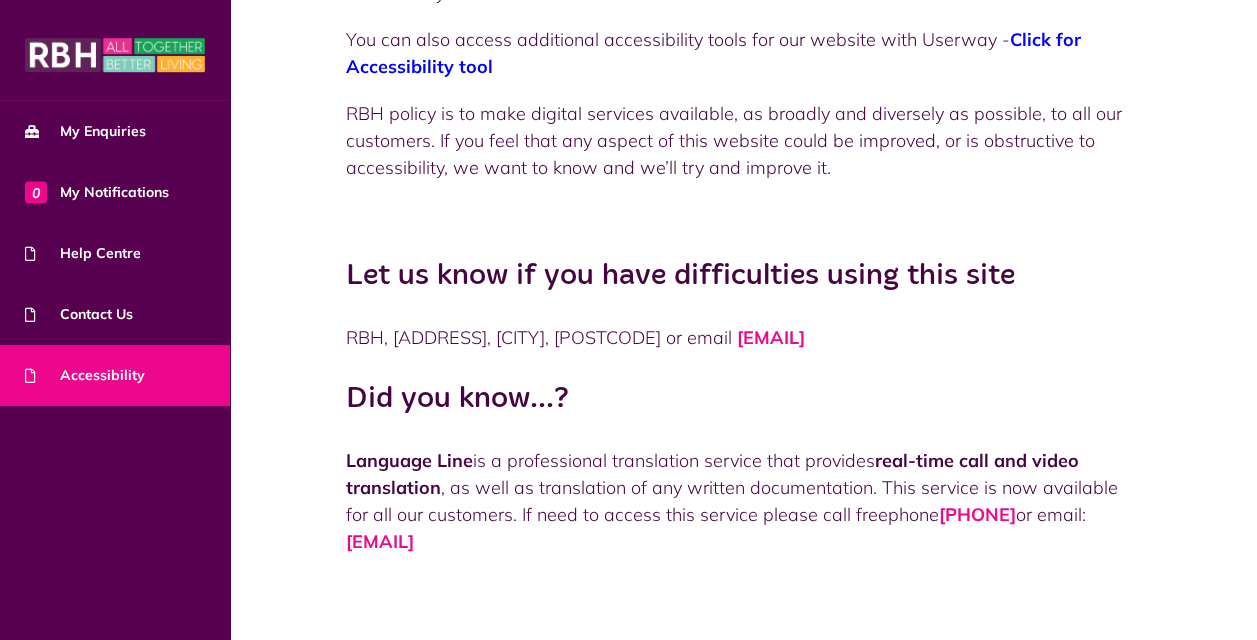 scroll, scrollTop: 254, scrollLeft: 0, axis: vertical 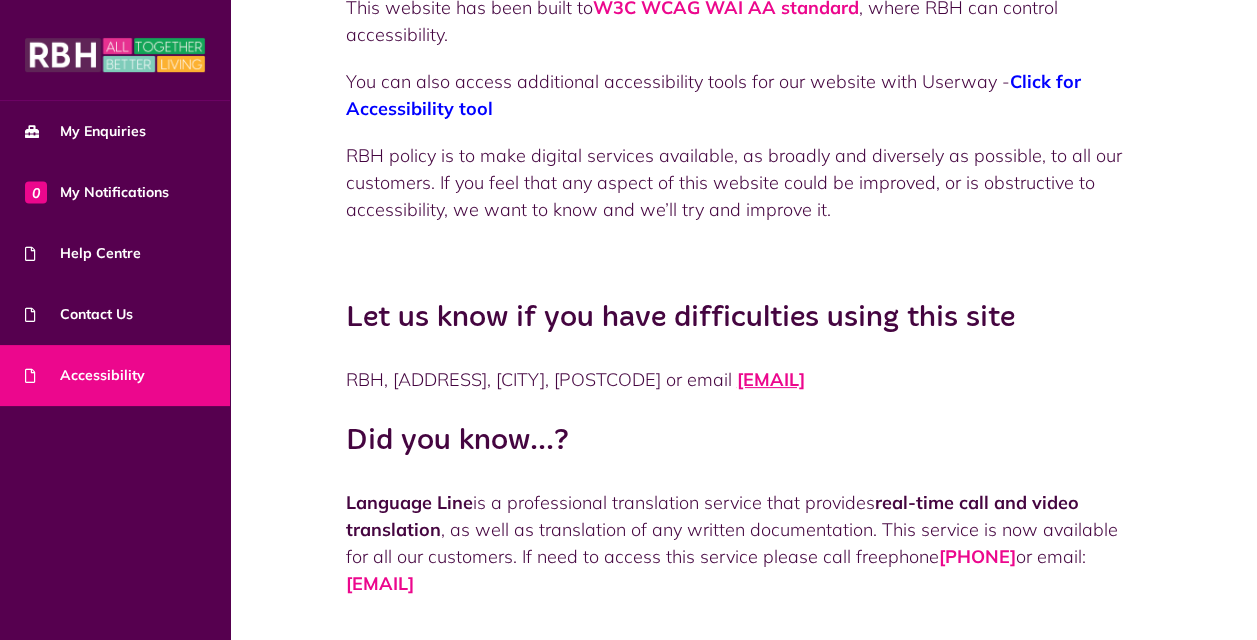 drag, startPoint x: 844, startPoint y: 436, endPoint x: 644, endPoint y: 434, distance: 200.01 